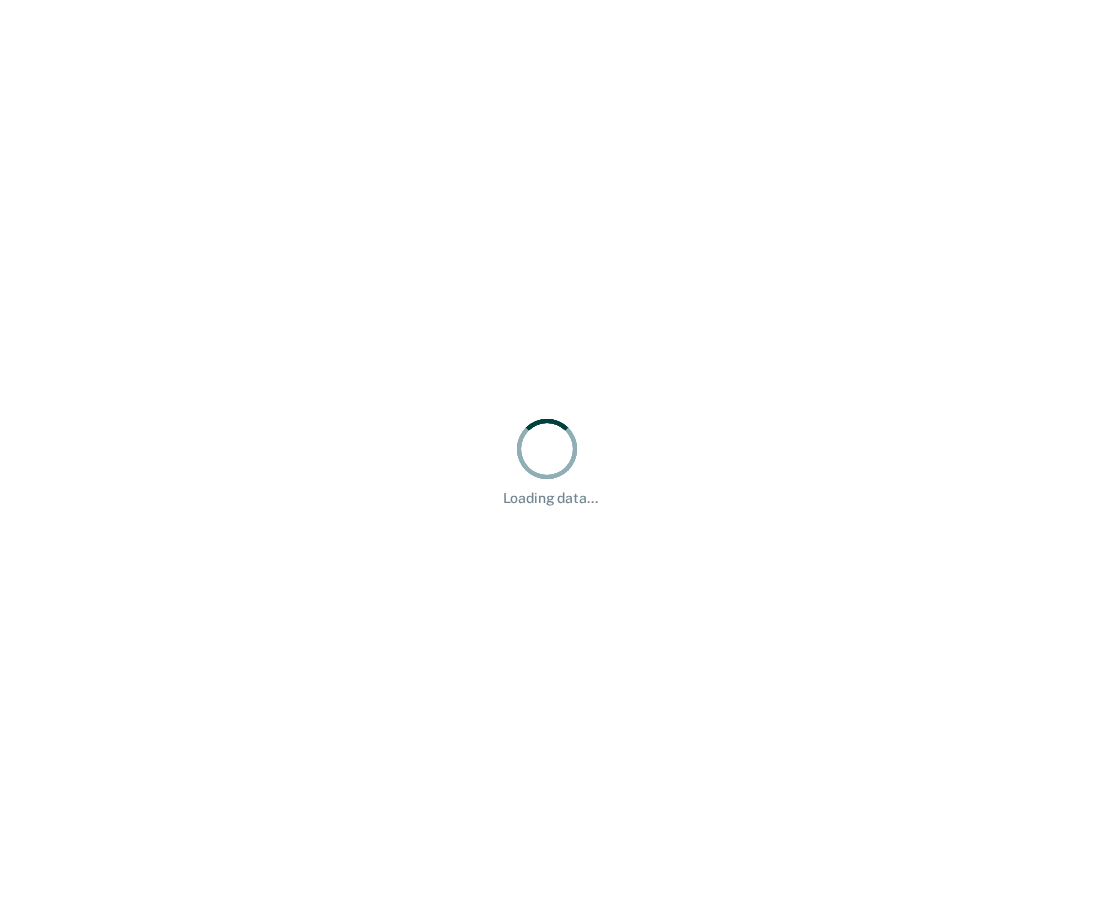 scroll, scrollTop: 0, scrollLeft: 0, axis: both 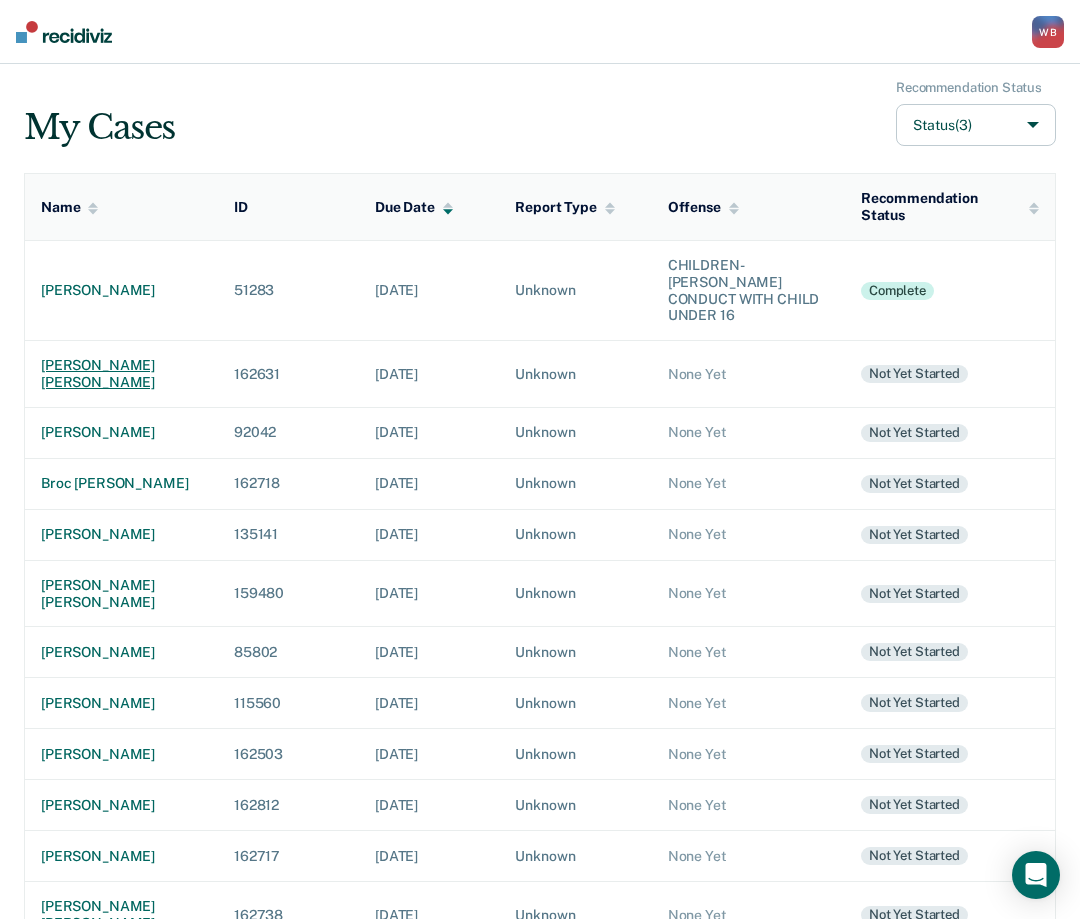 click on "[PERSON_NAME] [PERSON_NAME]" at bounding box center (121, 374) 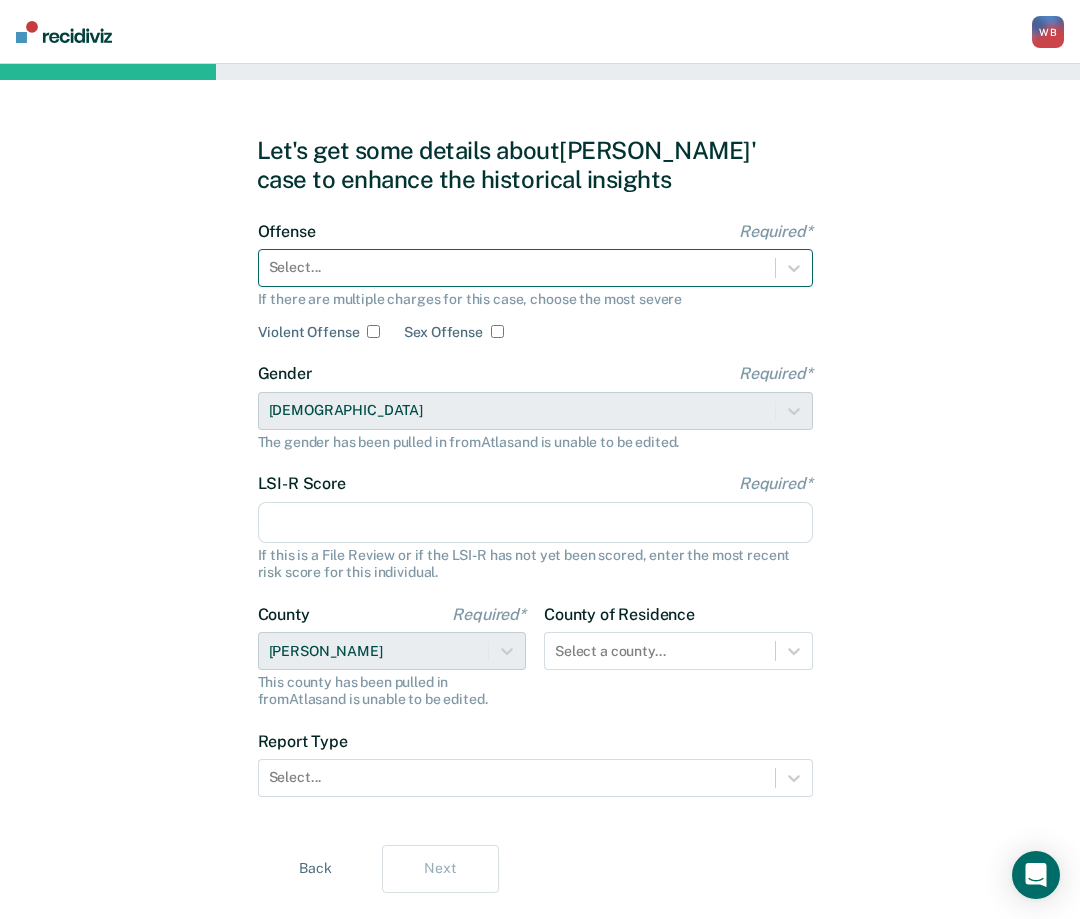 click at bounding box center [517, 267] 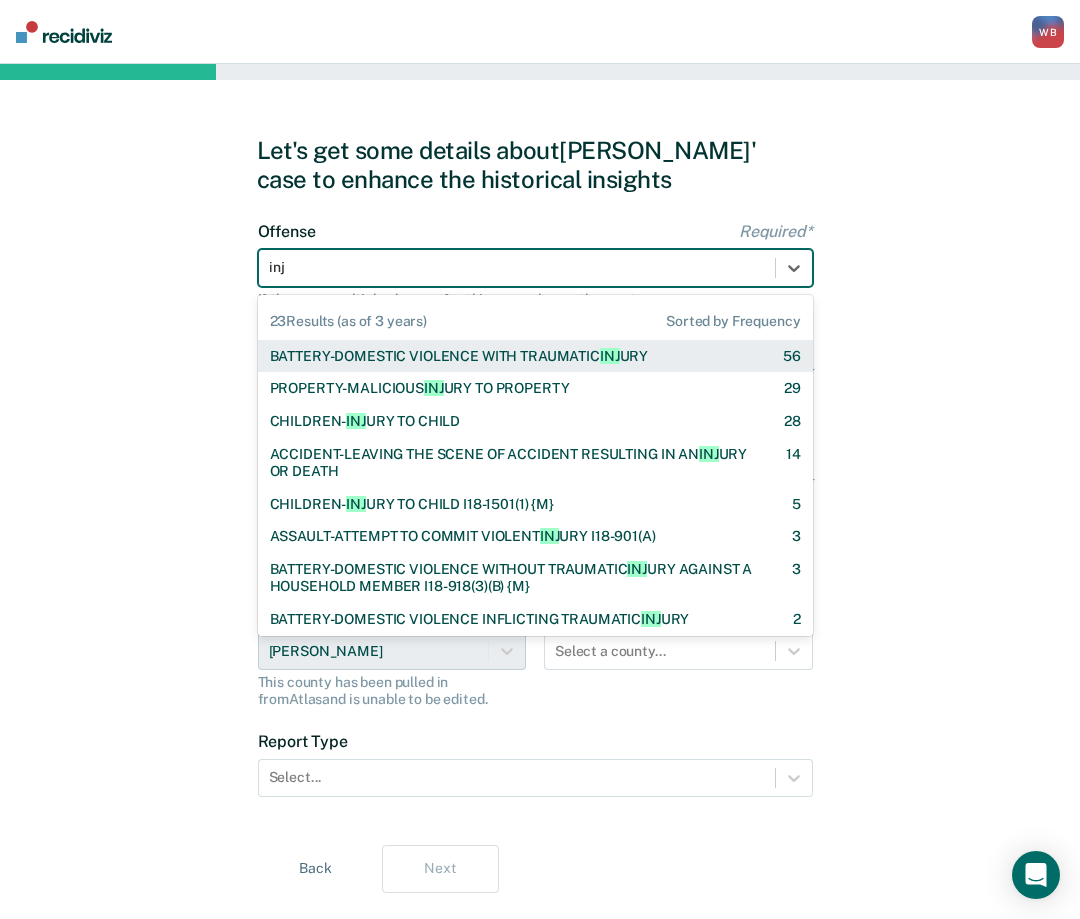type on "inju" 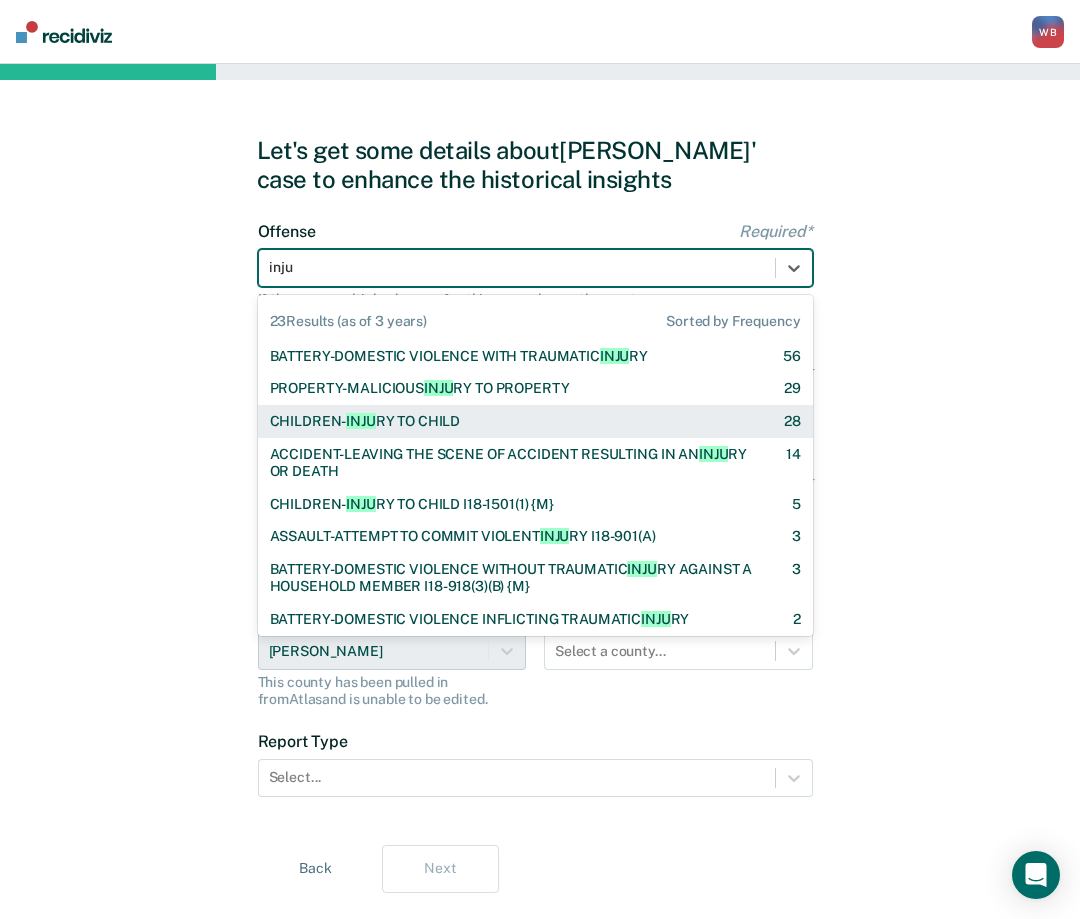 click on "CHILDREN- INJU RY TO CHILD" at bounding box center [365, 421] 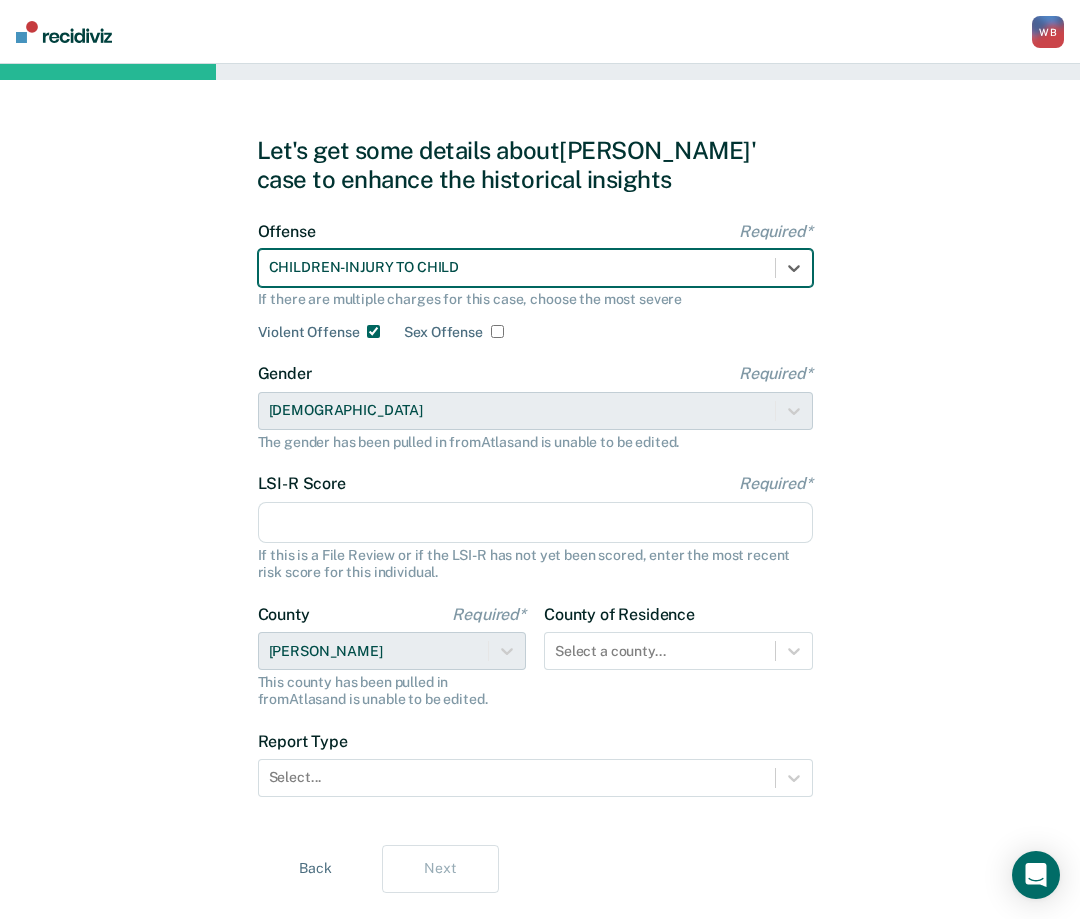 click on "LSI-R Score  Required*" at bounding box center (535, 523) 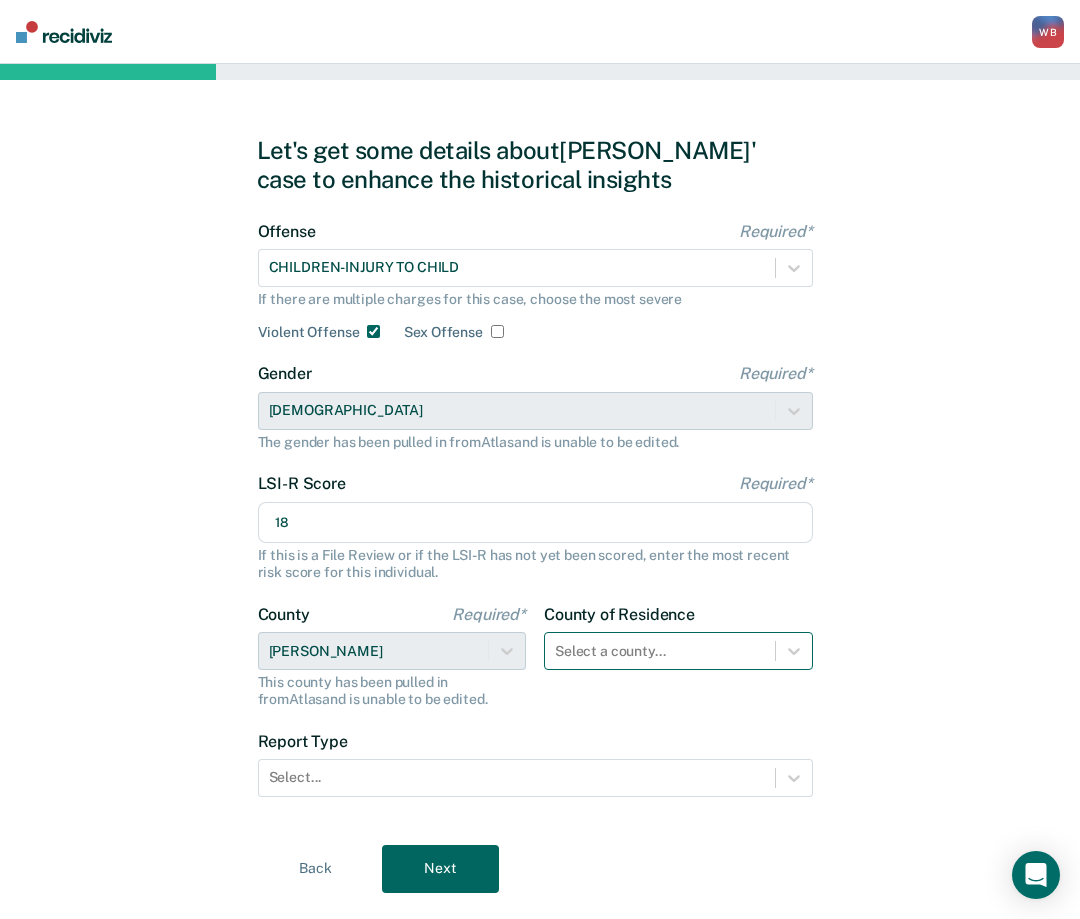 type on "18" 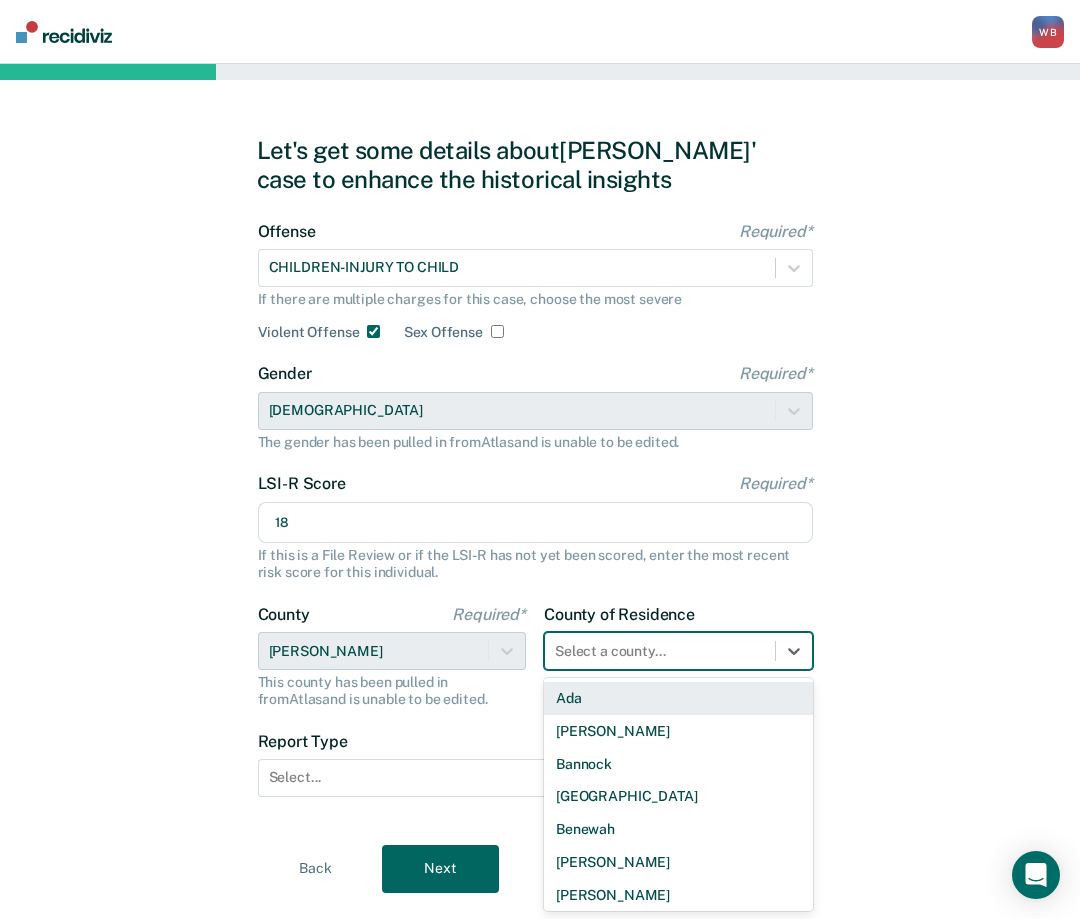 scroll, scrollTop: 46, scrollLeft: 0, axis: vertical 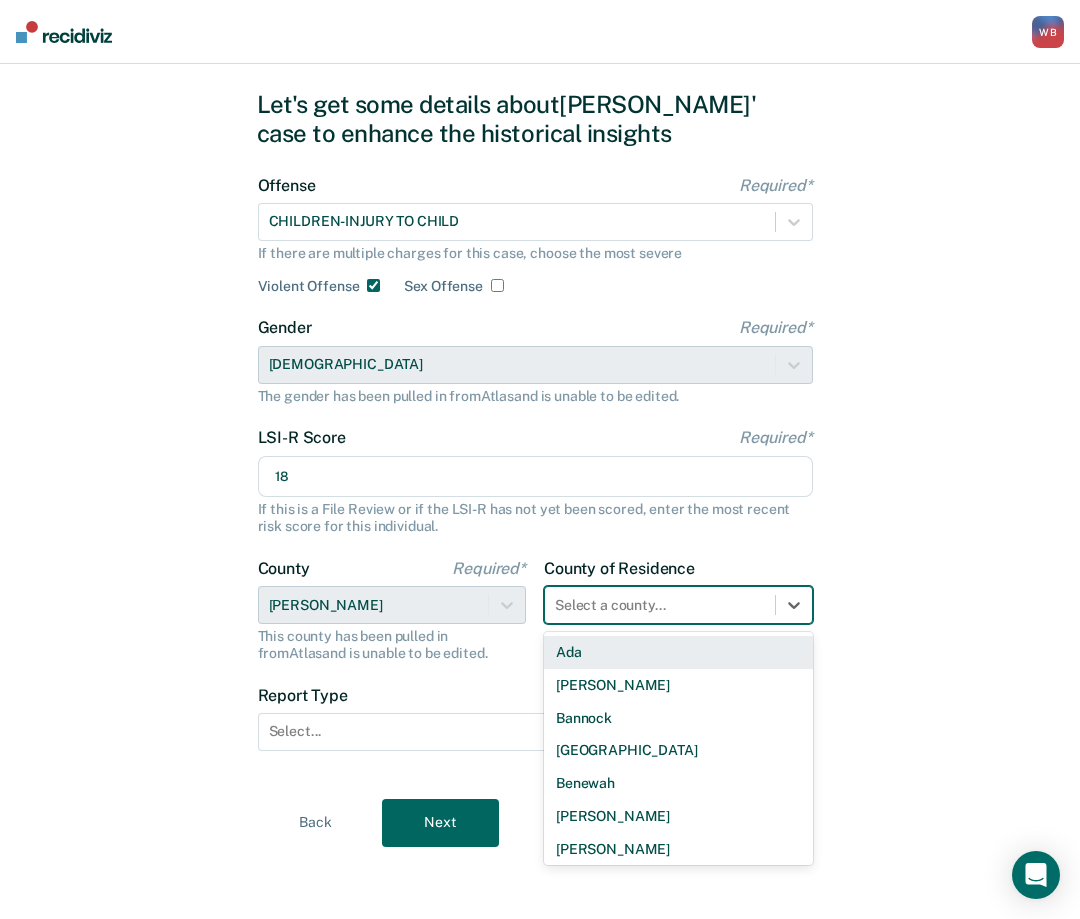 click on "44 results available. Use Up and Down to choose options, press Enter to select the currently focused option, press Escape to exit the menu, press Tab to select the option and exit the menu. Select a county... [PERSON_NAME] Bannock [GEOGRAPHIC_DATA] [GEOGRAPHIC_DATA] [GEOGRAPHIC_DATA][PERSON_NAME][GEOGRAPHIC_DATA] [GEOGRAPHIC_DATA] [GEOGRAPHIC_DATA] [GEOGRAPHIC_DATA] [GEOGRAPHIC_DATA] [GEOGRAPHIC_DATA] [GEOGRAPHIC_DATA] [GEOGRAPHIC_DATA][PERSON_NAME][GEOGRAPHIC_DATA] [GEOGRAPHIC_DATA] [GEOGRAPHIC_DATA][PERSON_NAME][GEOGRAPHIC_DATA] [GEOGRAPHIC_DATA][PERSON_NAME][GEOGRAPHIC_DATA] Gem [PERSON_NAME] [US_STATE] [GEOGRAPHIC_DATA][PERSON_NAME][GEOGRAPHIC_DATA][GEOGRAPHIC_DATA] [GEOGRAPHIC_DATA] [GEOGRAPHIC_DATA] [PERSON_NAME][GEOGRAPHIC_DATA] [GEOGRAPHIC_DATA] [GEOGRAPHIC_DATA] Nez Perce Oneida Owyhee [PERSON_NAME] Power [GEOGRAPHIC_DATA] [GEOGRAPHIC_DATA] [US_STATE]" at bounding box center (678, 605) 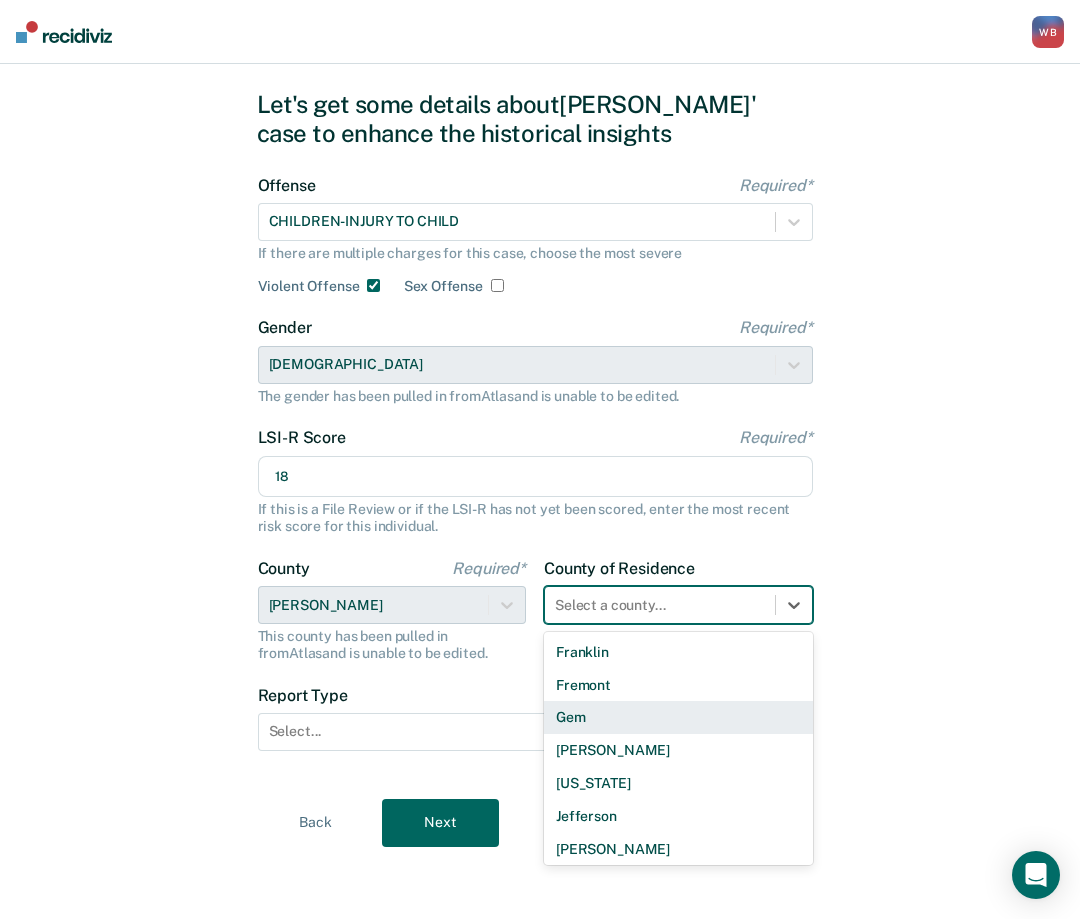 scroll, scrollTop: 700, scrollLeft: 0, axis: vertical 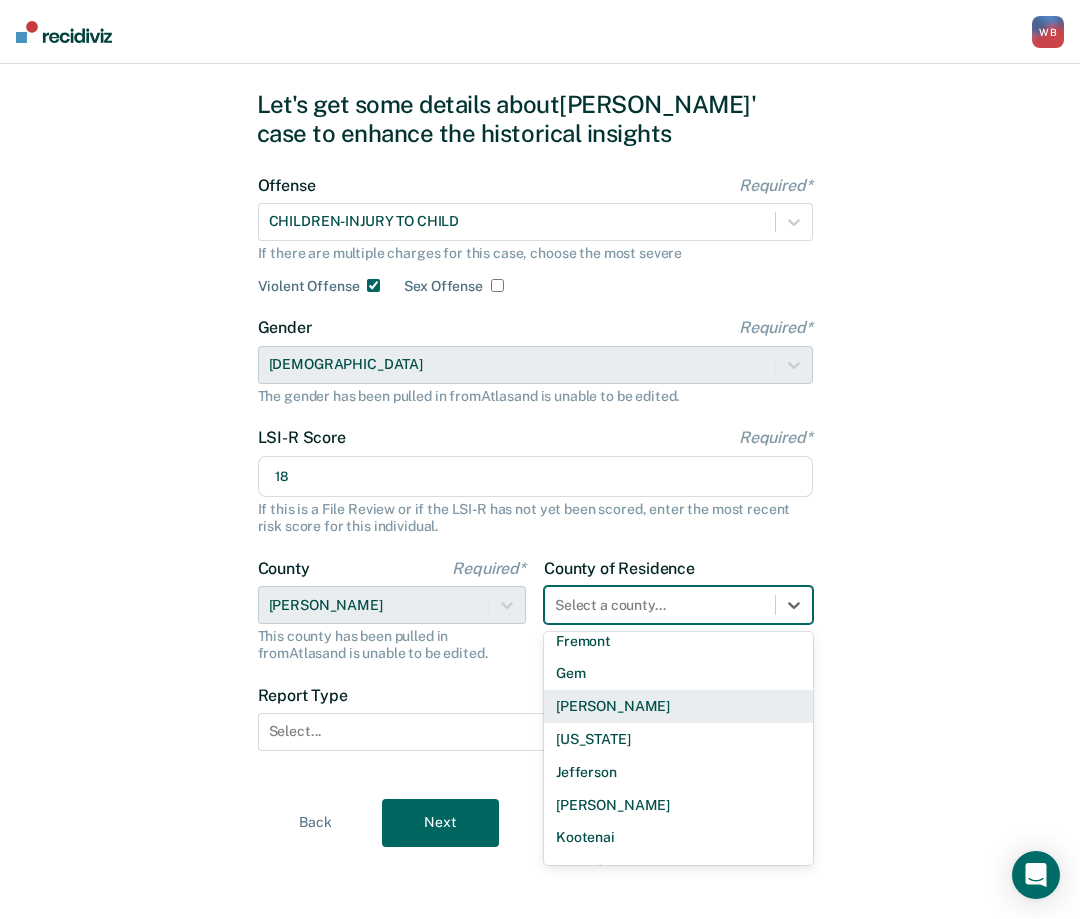 click on "[PERSON_NAME]" at bounding box center [678, 706] 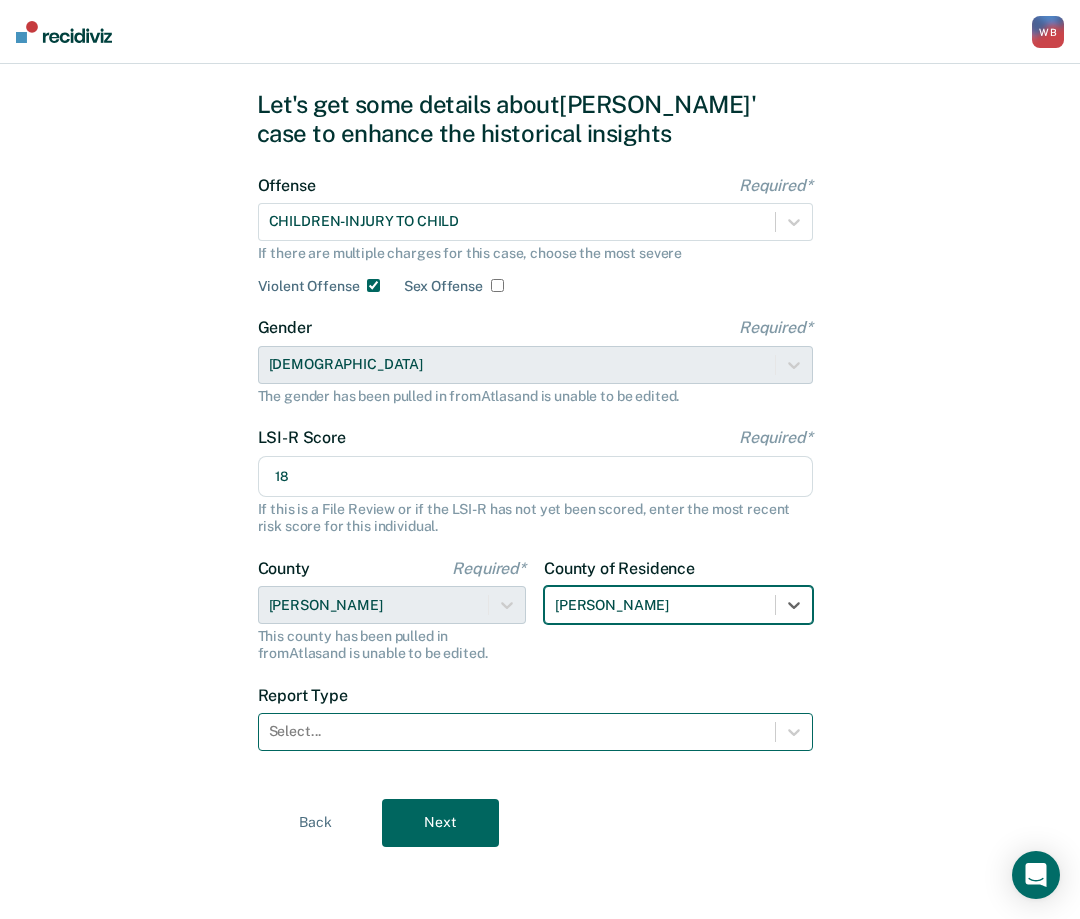 click at bounding box center (517, 731) 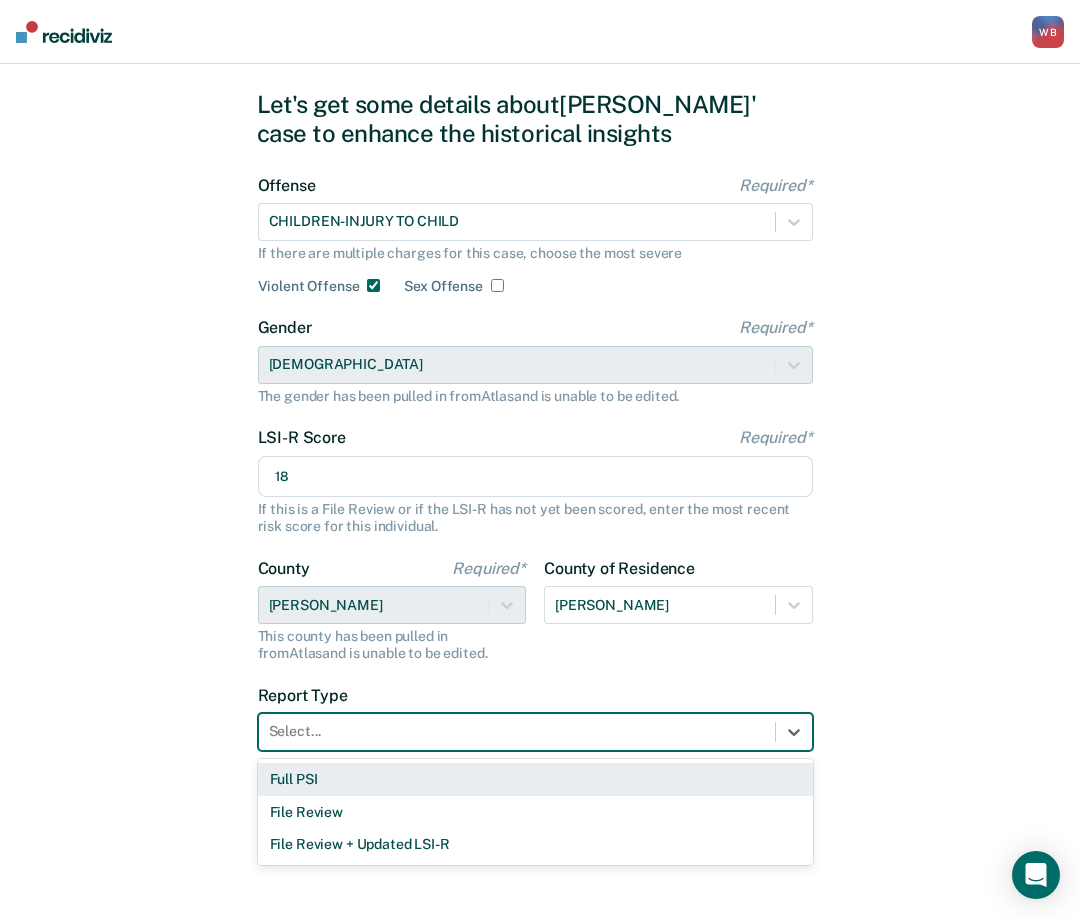 click on "Full PSI" at bounding box center [535, 779] 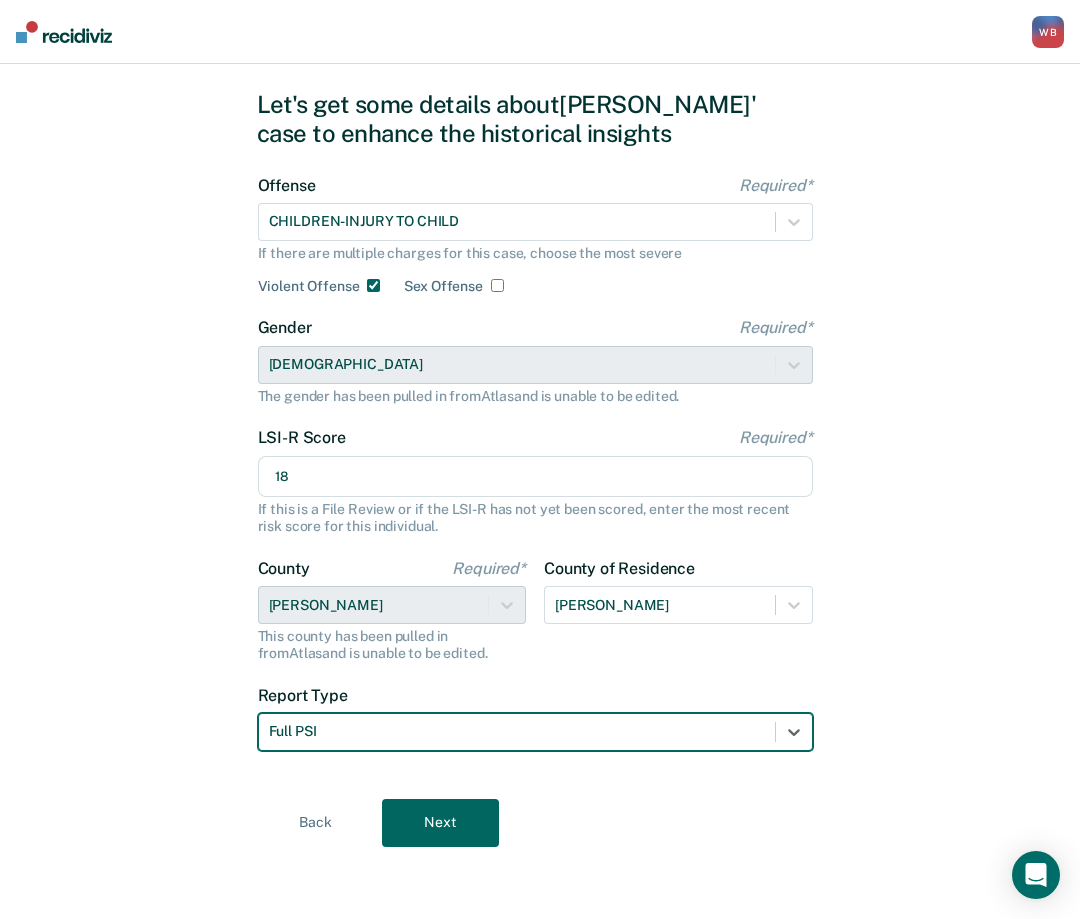 click on "Next" at bounding box center (440, 823) 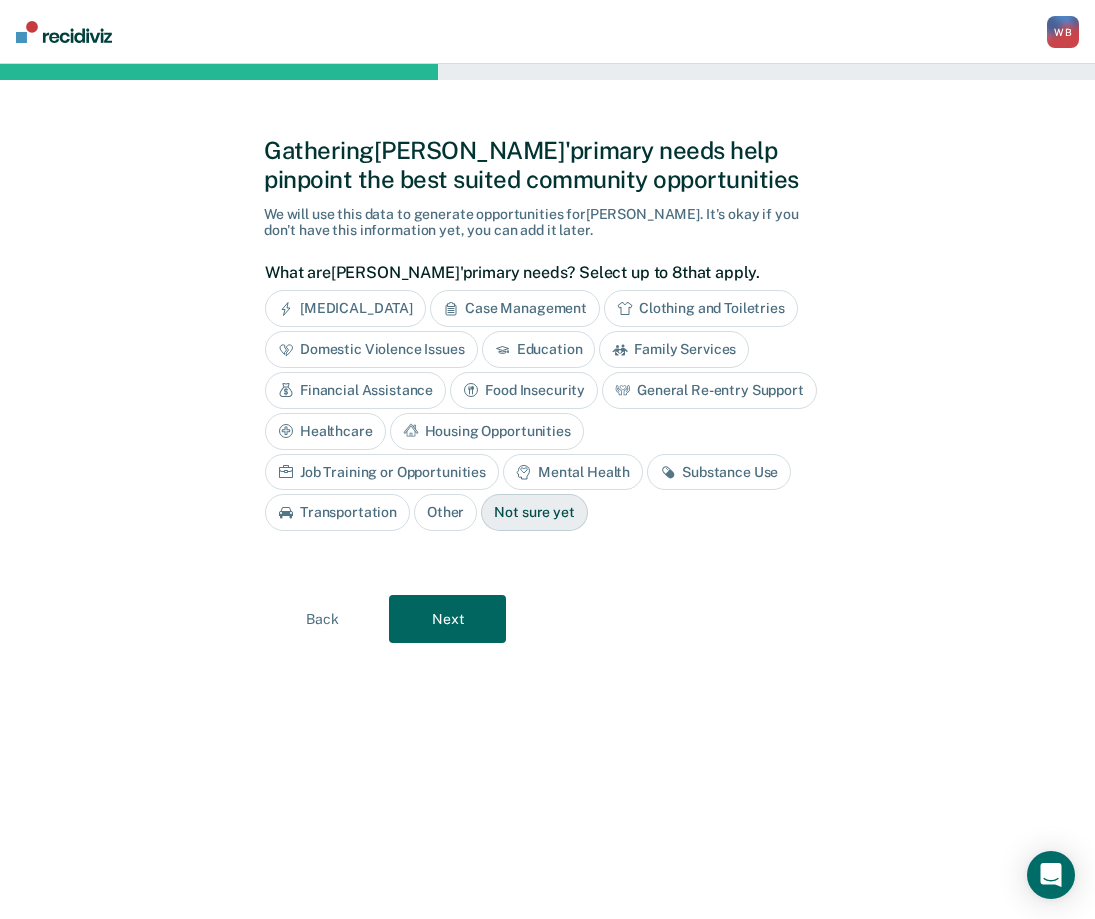click on "Domestic Violence Issues" at bounding box center (371, 349) 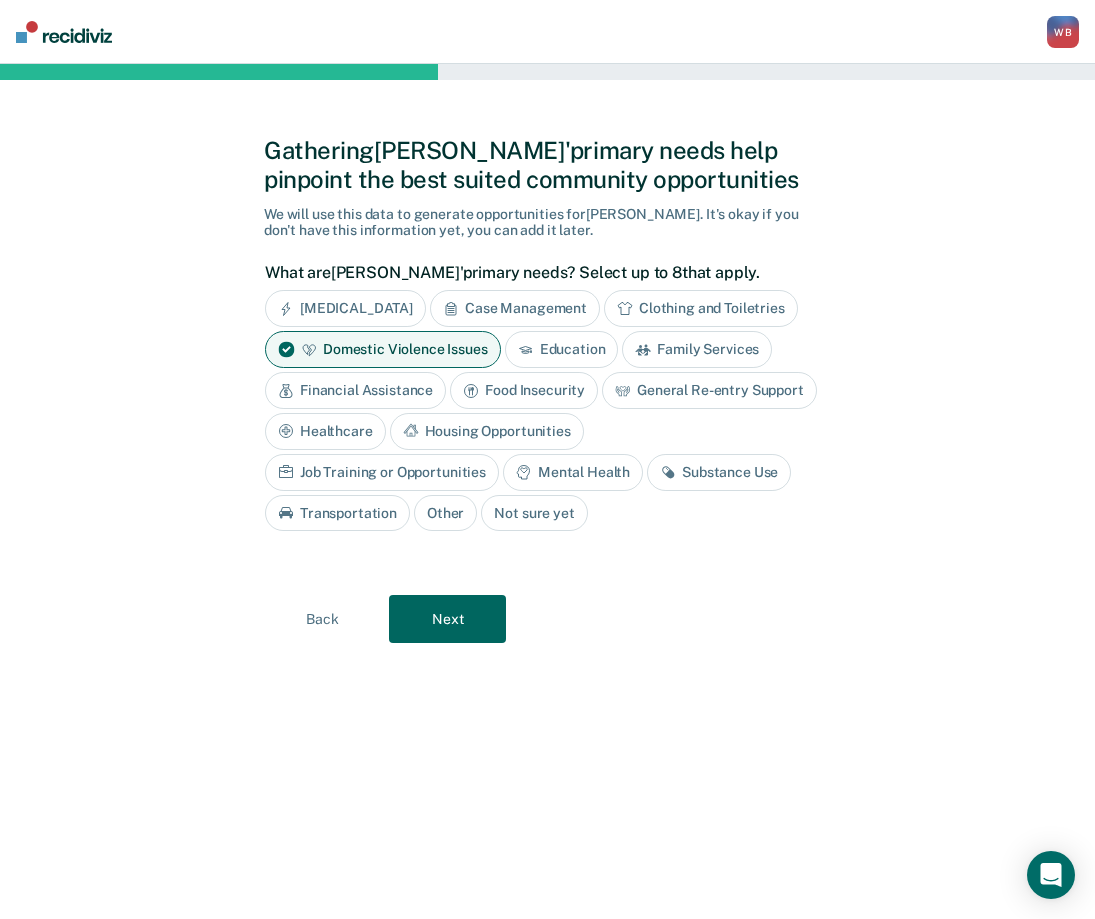 click on "Gathering  [PERSON_NAME]'  primary needs help pinpoint the best suited community opportunities We will use this data to generate opportunities for  [PERSON_NAME] . It's okay if you don't have this information yet, you can add it later.   What are  [PERSON_NAME]'  primary needs? Select up to   8  that apply.   [MEDICAL_DATA] Case Management Clothing and Toiletries Domestic Violence Issues Education Family Services Financial Assistance Food Insecurity General Re-entry Support Healthcare Housing Opportunities Job Training or Opportunities Mental Health Substance Use Transportation Other Not sure yet Back Next" at bounding box center (547, 491) 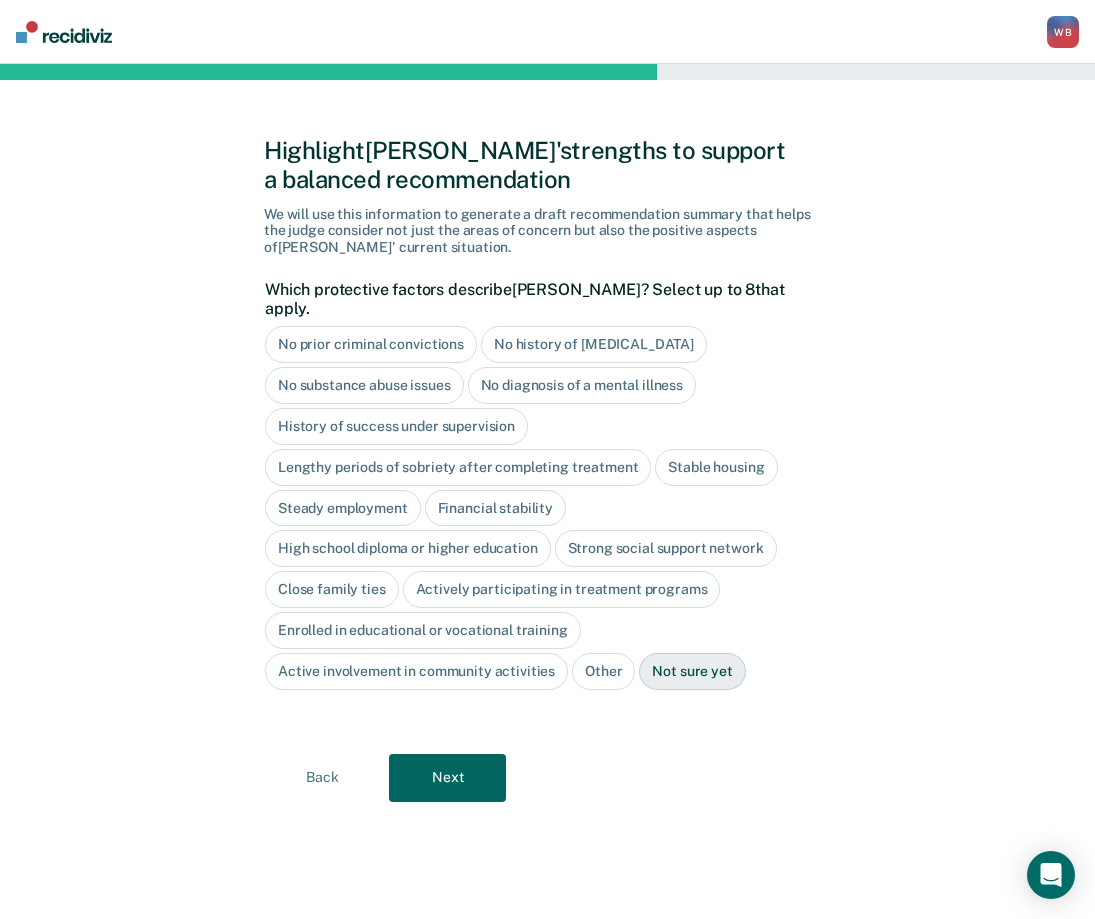 click on "Next" at bounding box center [447, 778] 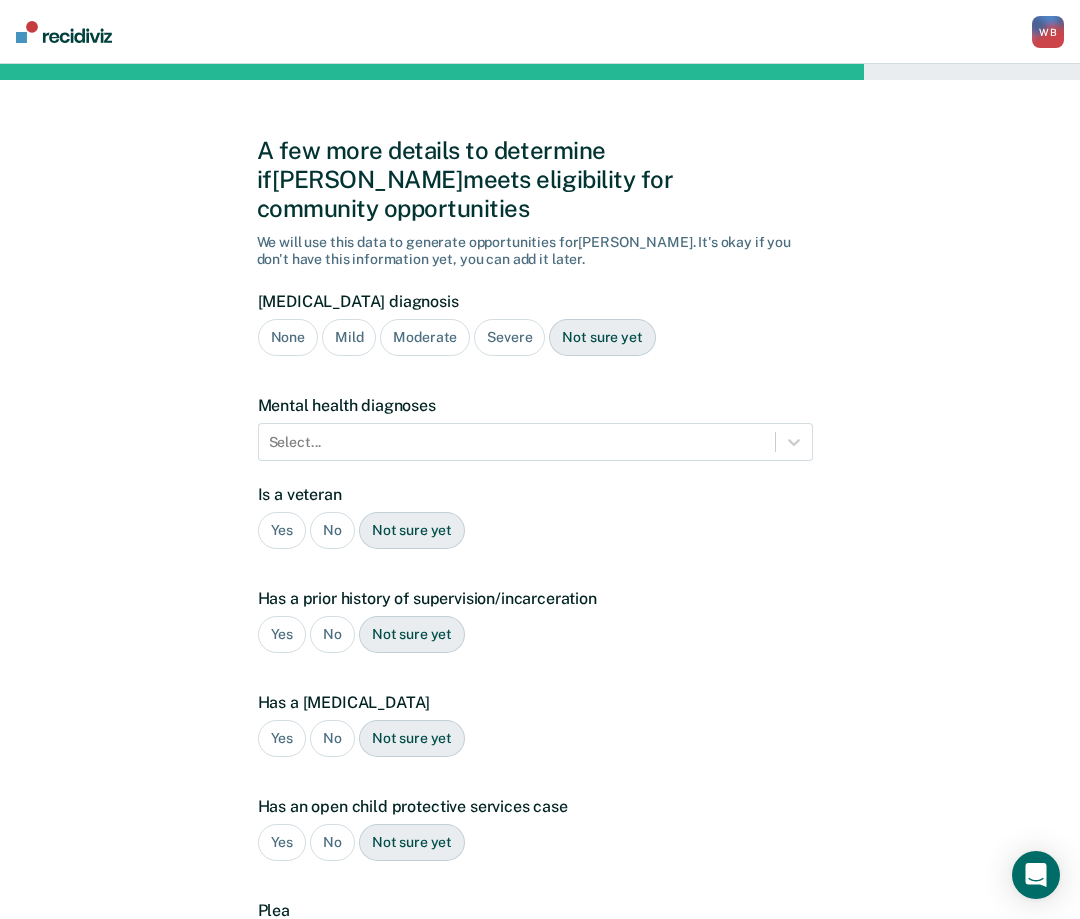 click on "None" at bounding box center (288, 337) 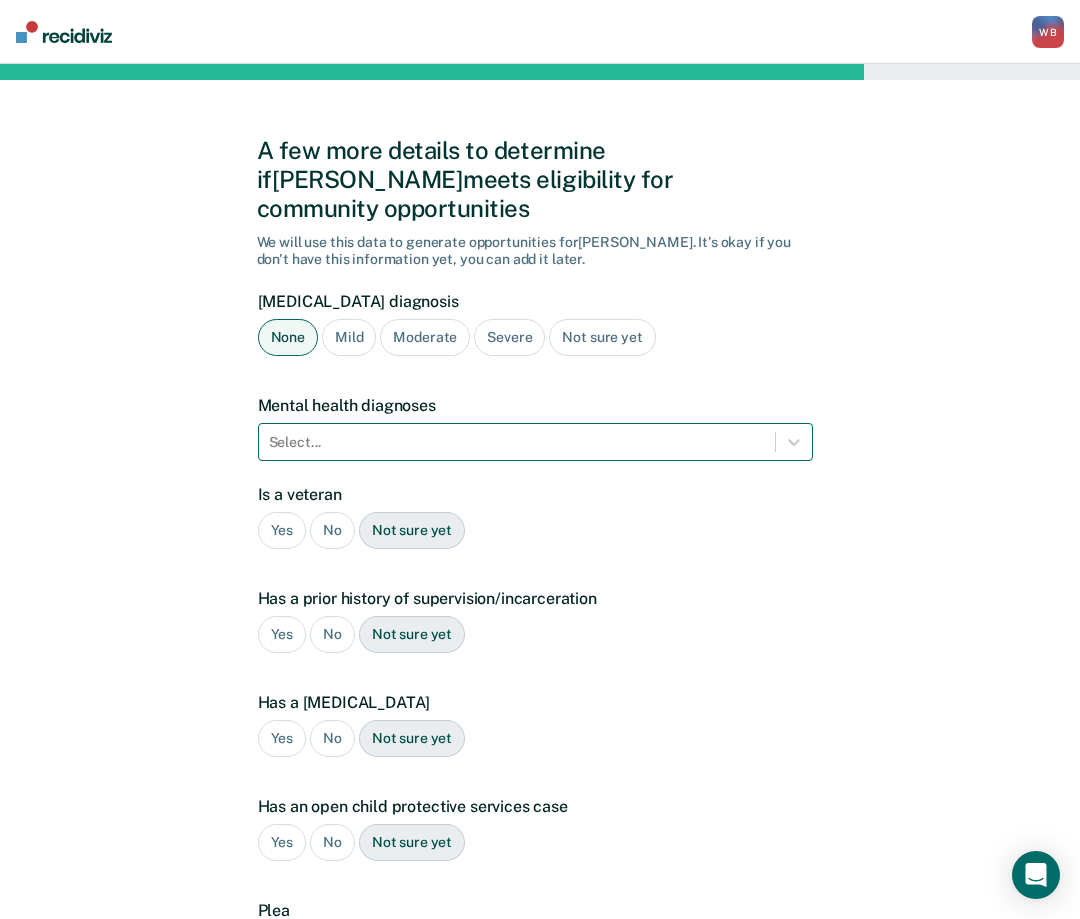 click at bounding box center [517, 442] 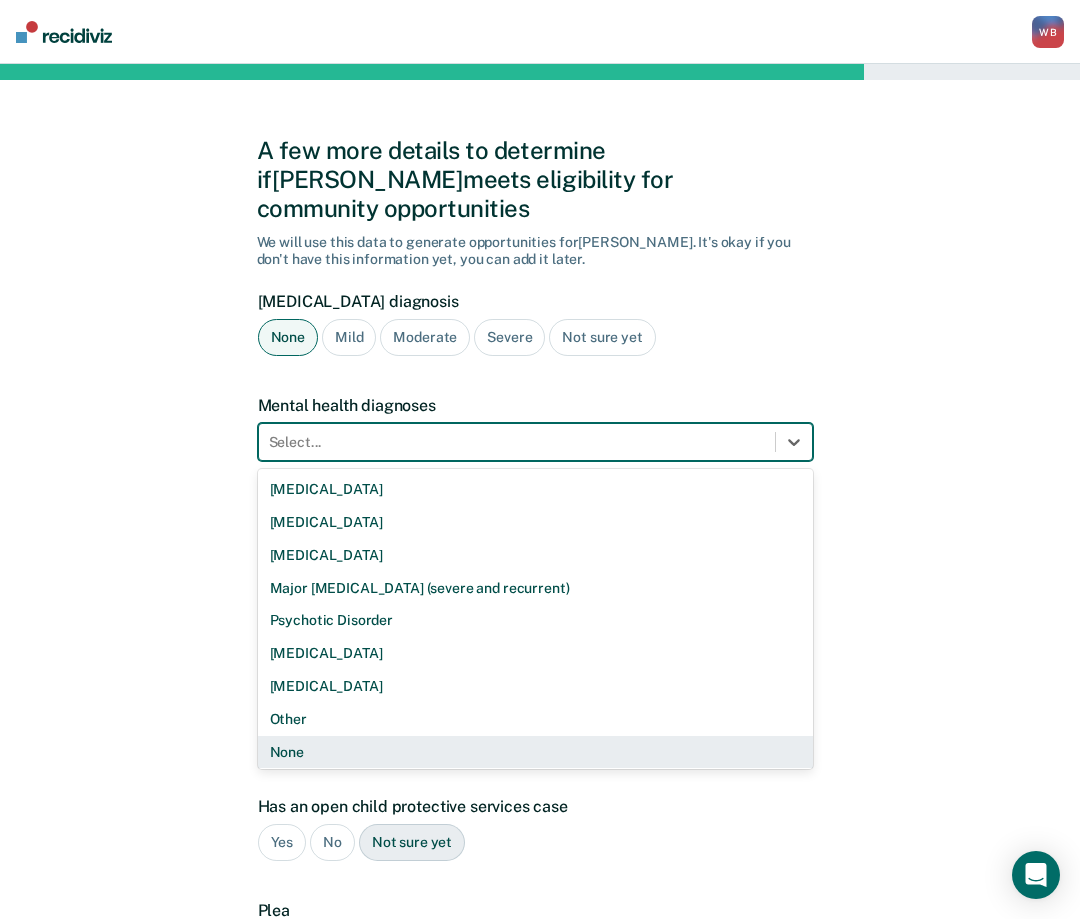 click on "None" at bounding box center (535, 752) 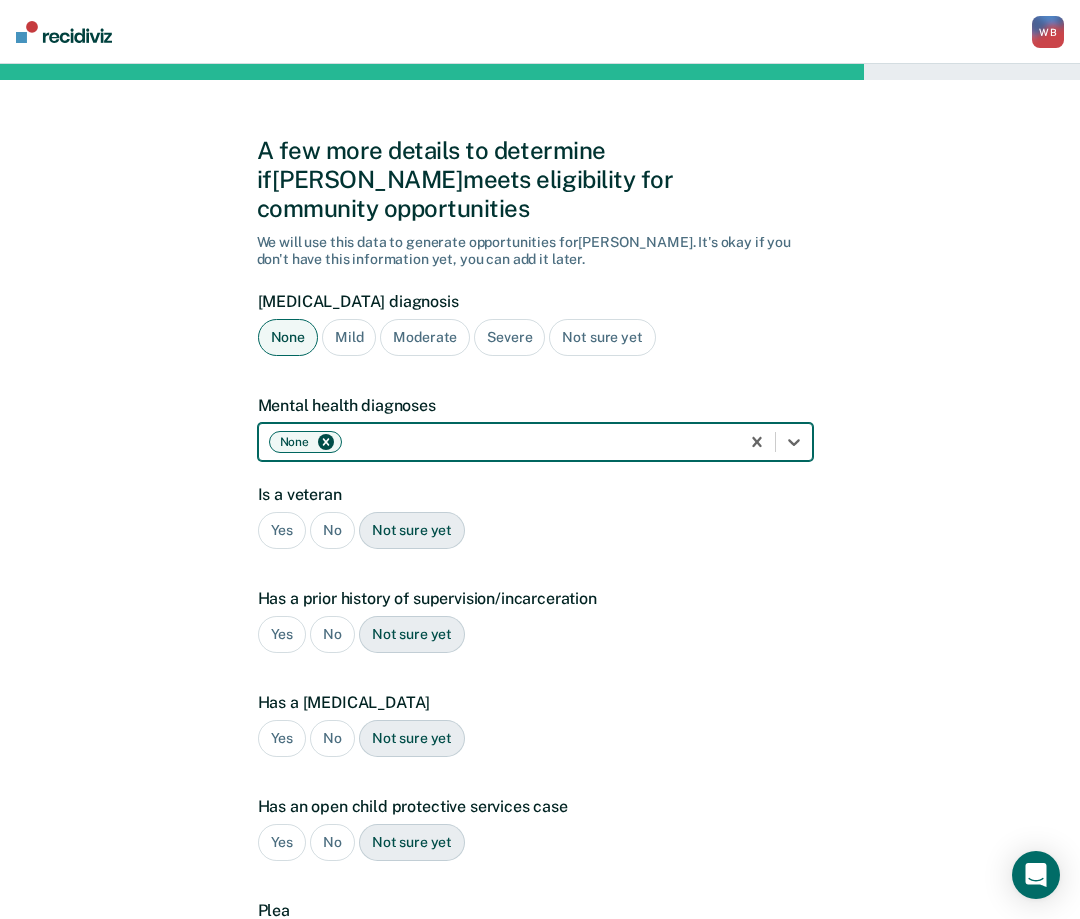 click on "No" at bounding box center (332, 530) 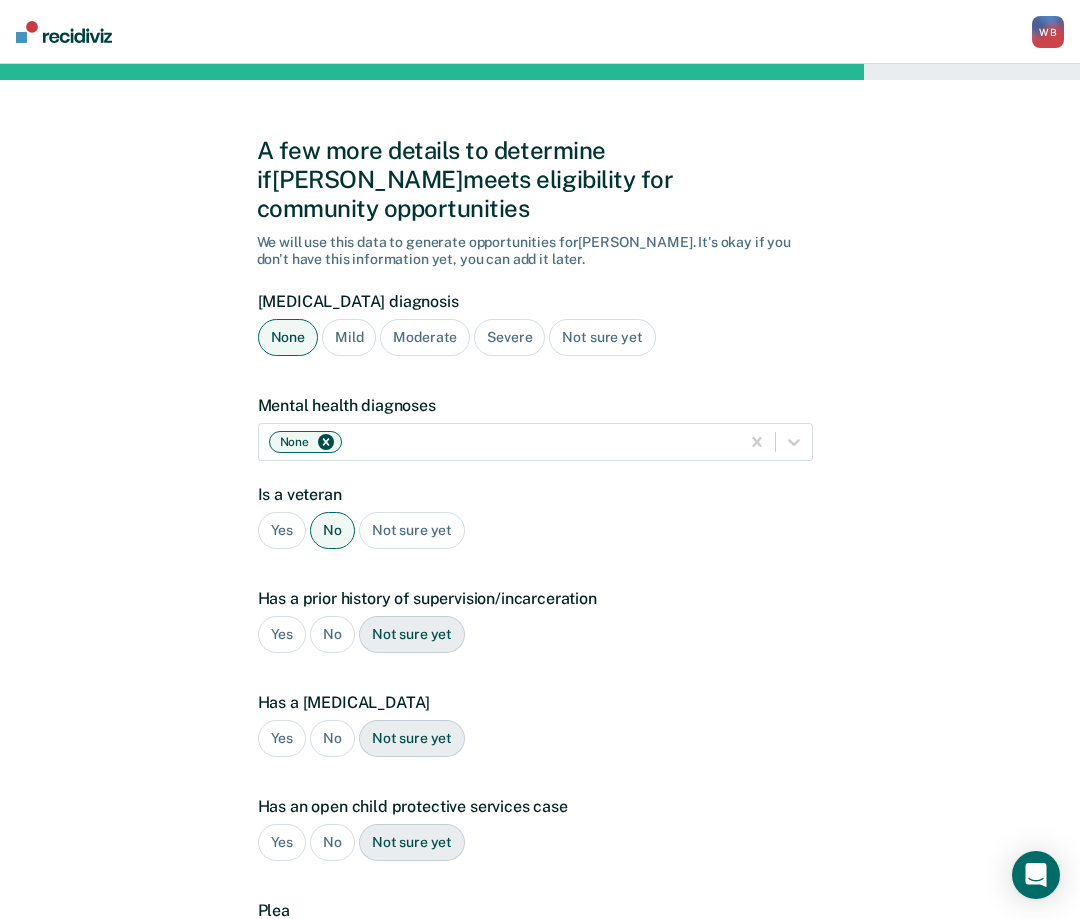 click on "Yes" at bounding box center (282, 634) 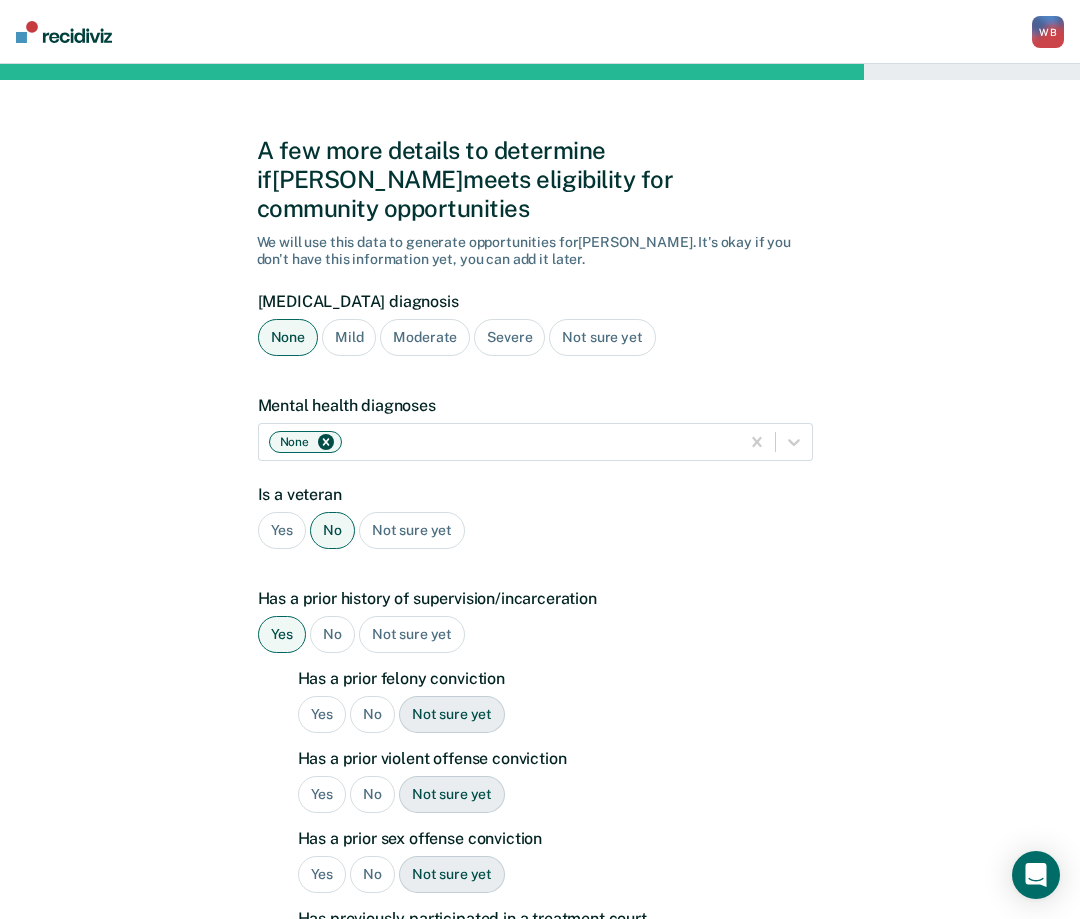 click on "No" at bounding box center (372, 714) 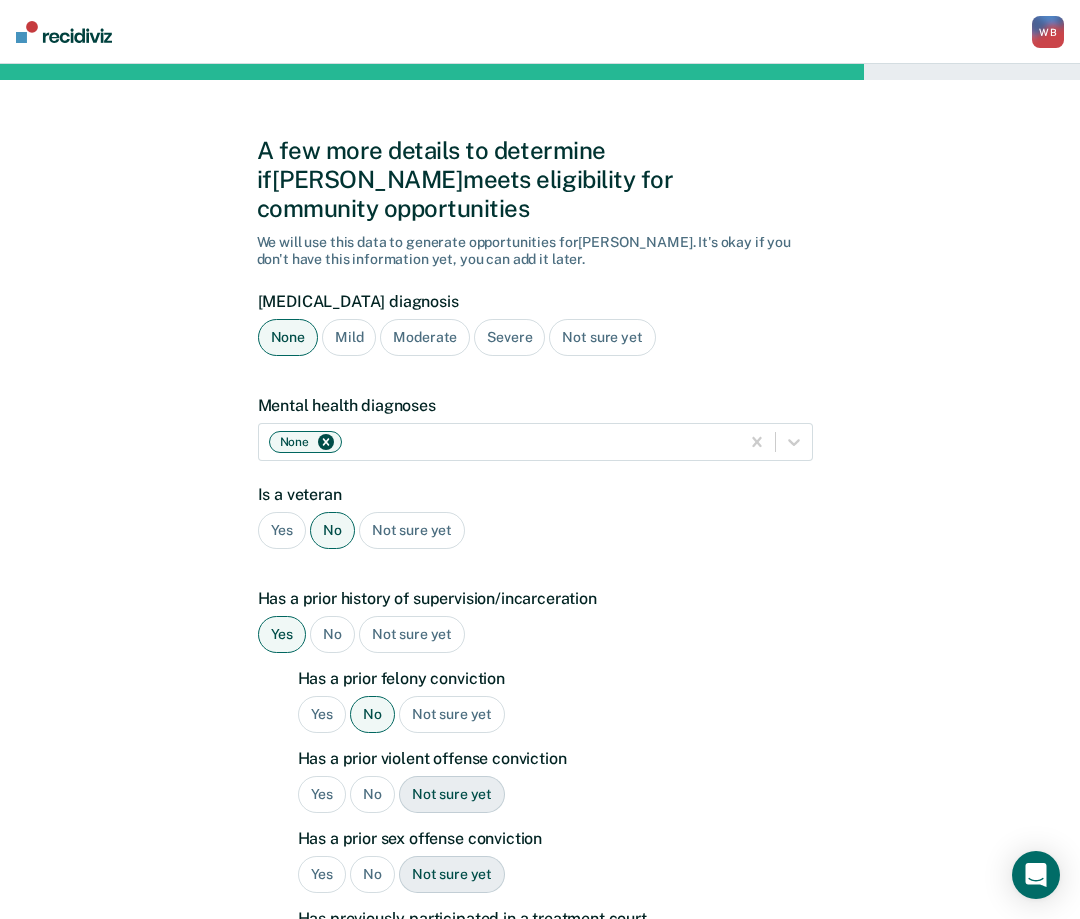 click on "No" at bounding box center [372, 794] 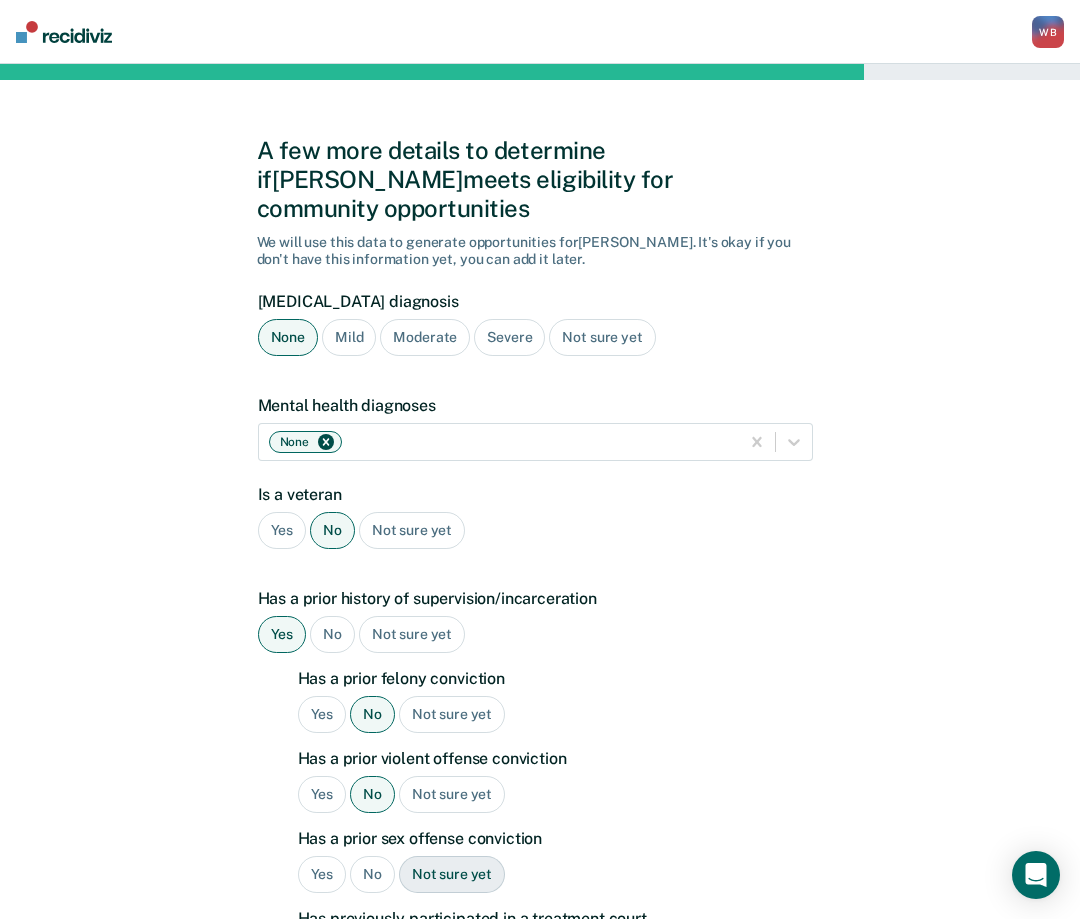 click on "Has a prior felony conviction  Yes No Not sure yet Has a prior violent offense conviction   Yes No Not sure yet Has a prior sex offense conviction   Yes No Not sure yet Has previously participated in a treatment court   Yes No Not sure yet" at bounding box center (555, 829) 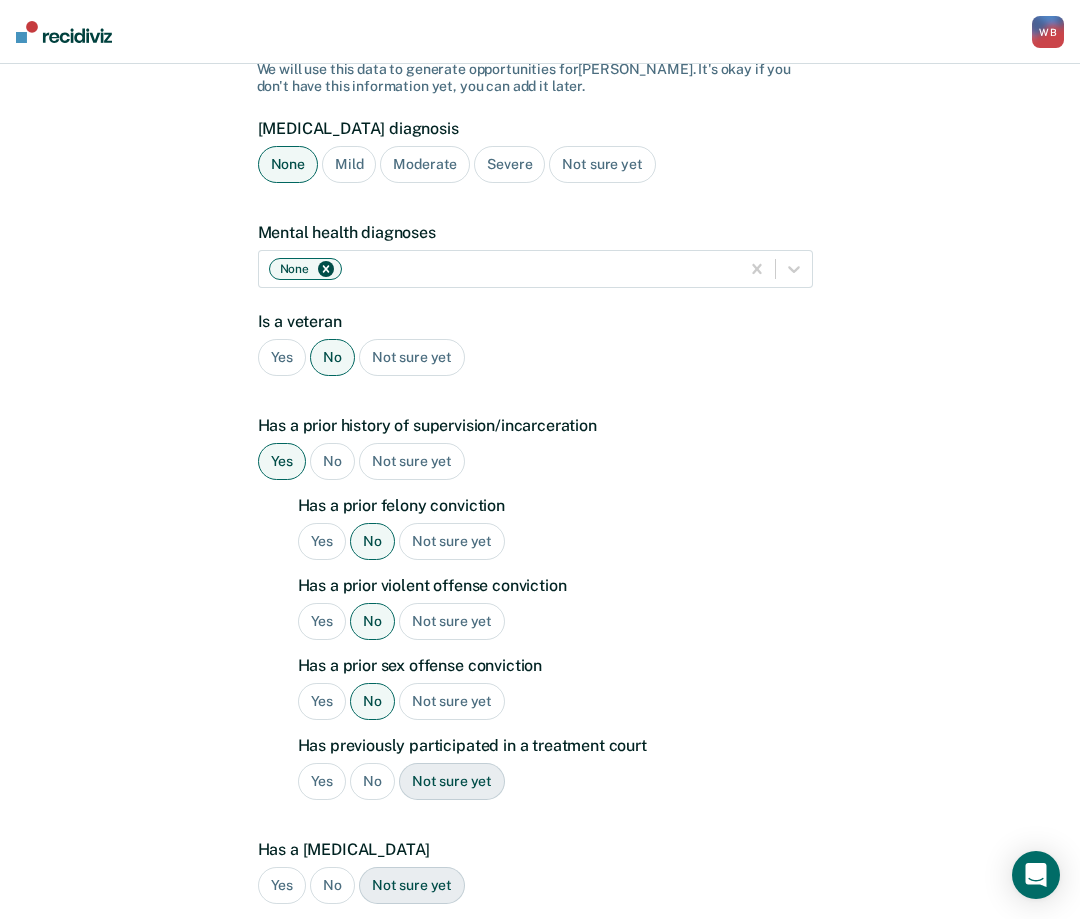 scroll, scrollTop: 200, scrollLeft: 0, axis: vertical 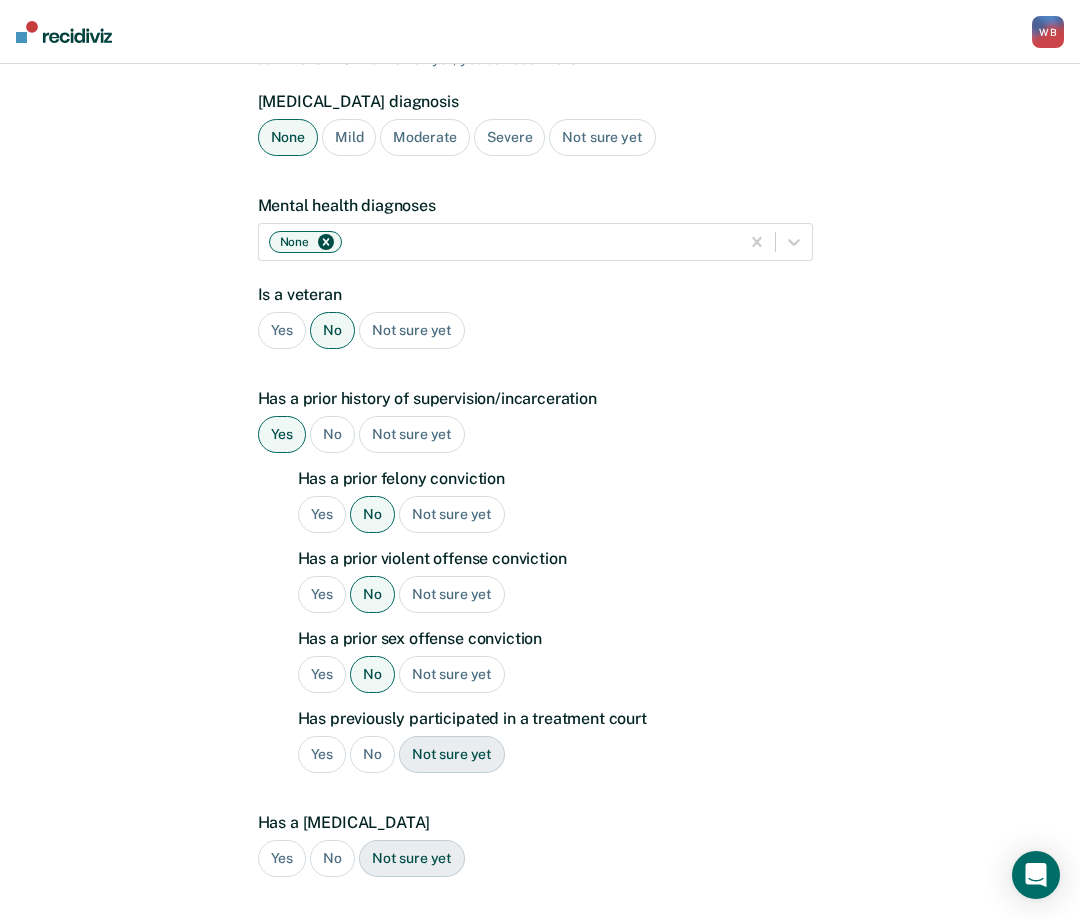 click on "No" at bounding box center [372, 754] 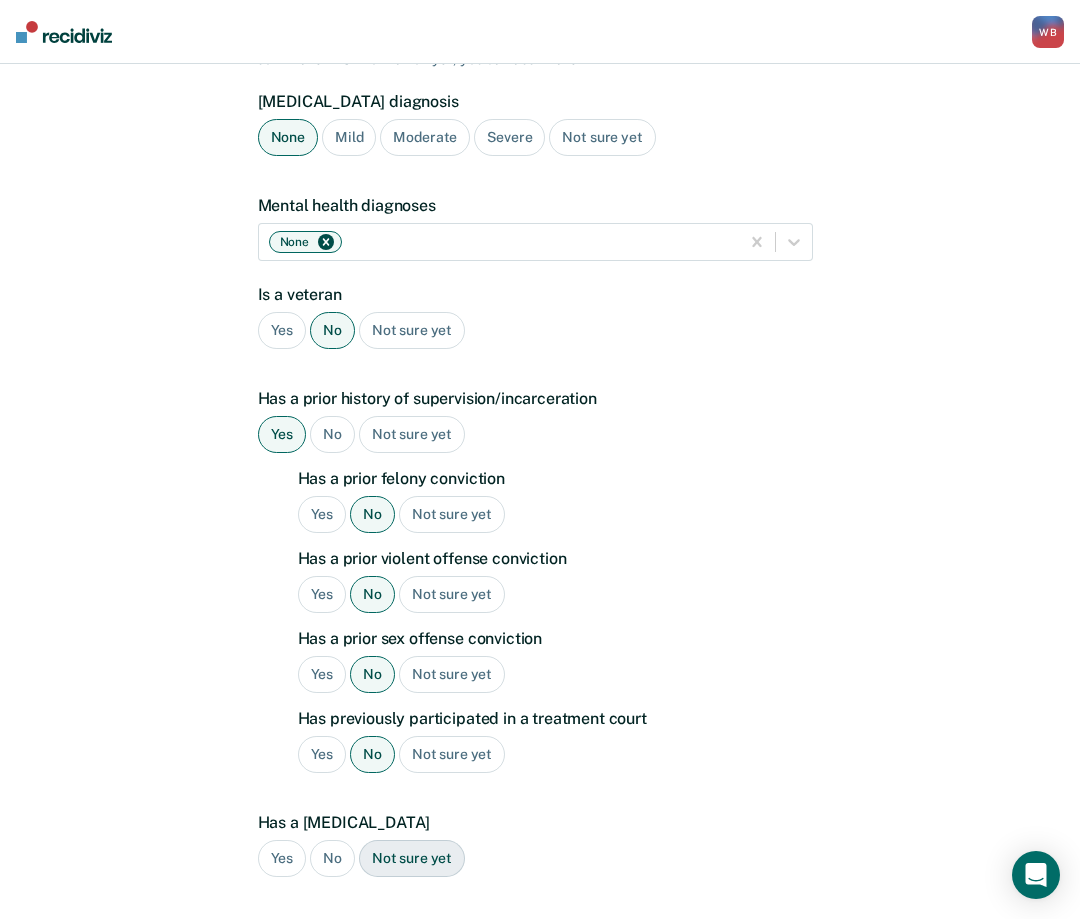 click on "No" at bounding box center [332, 858] 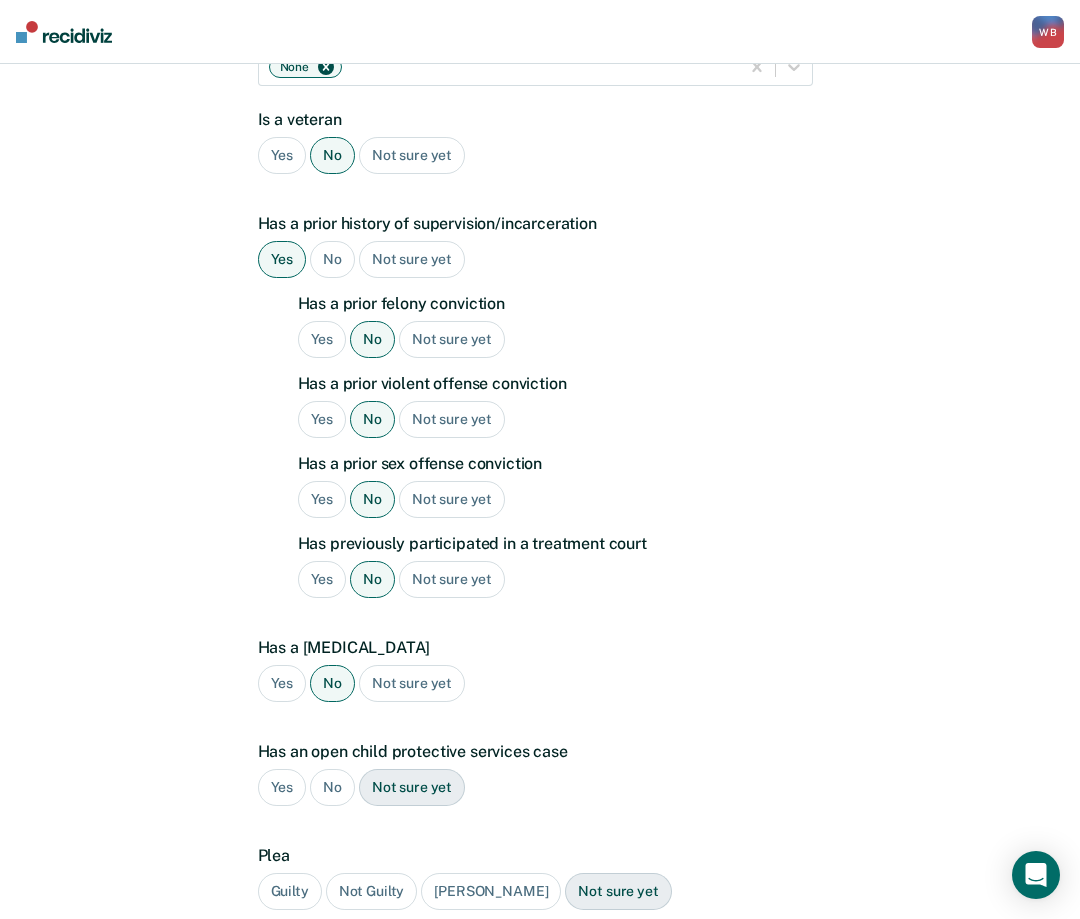 scroll, scrollTop: 400, scrollLeft: 0, axis: vertical 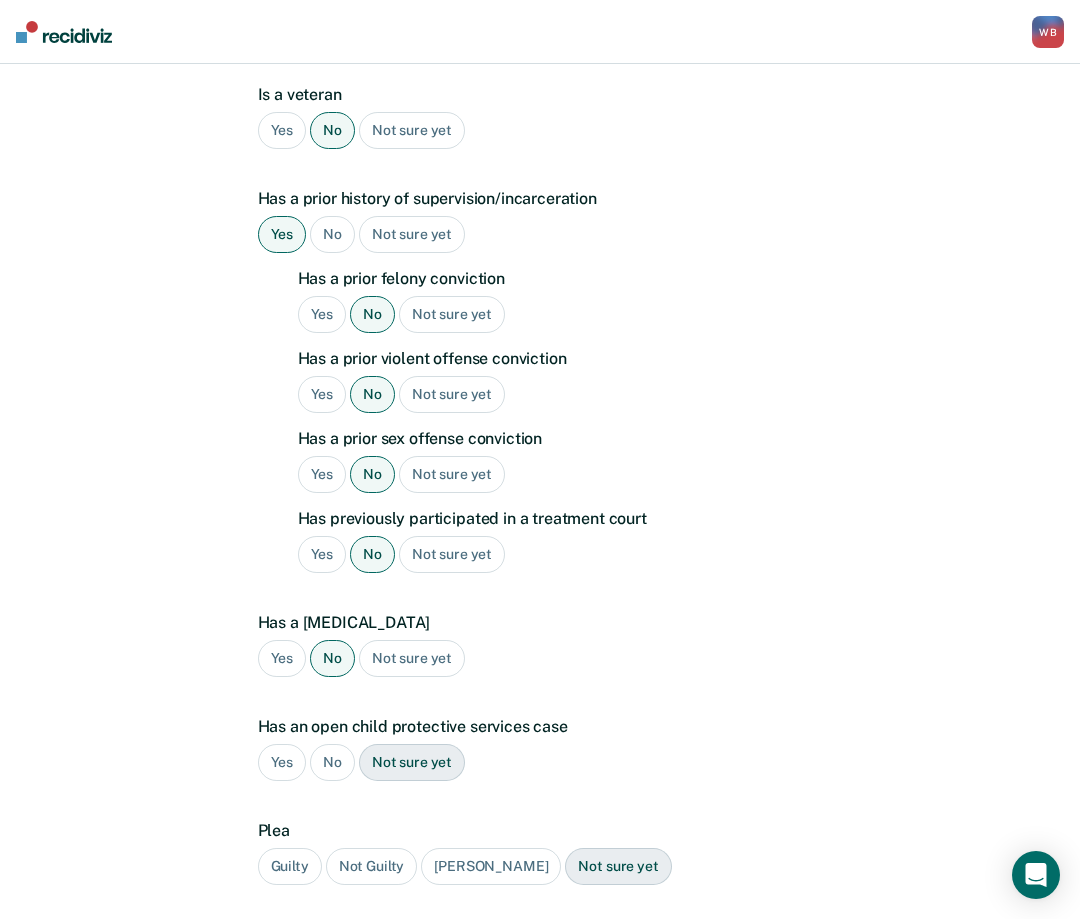 click on "No" at bounding box center (332, 762) 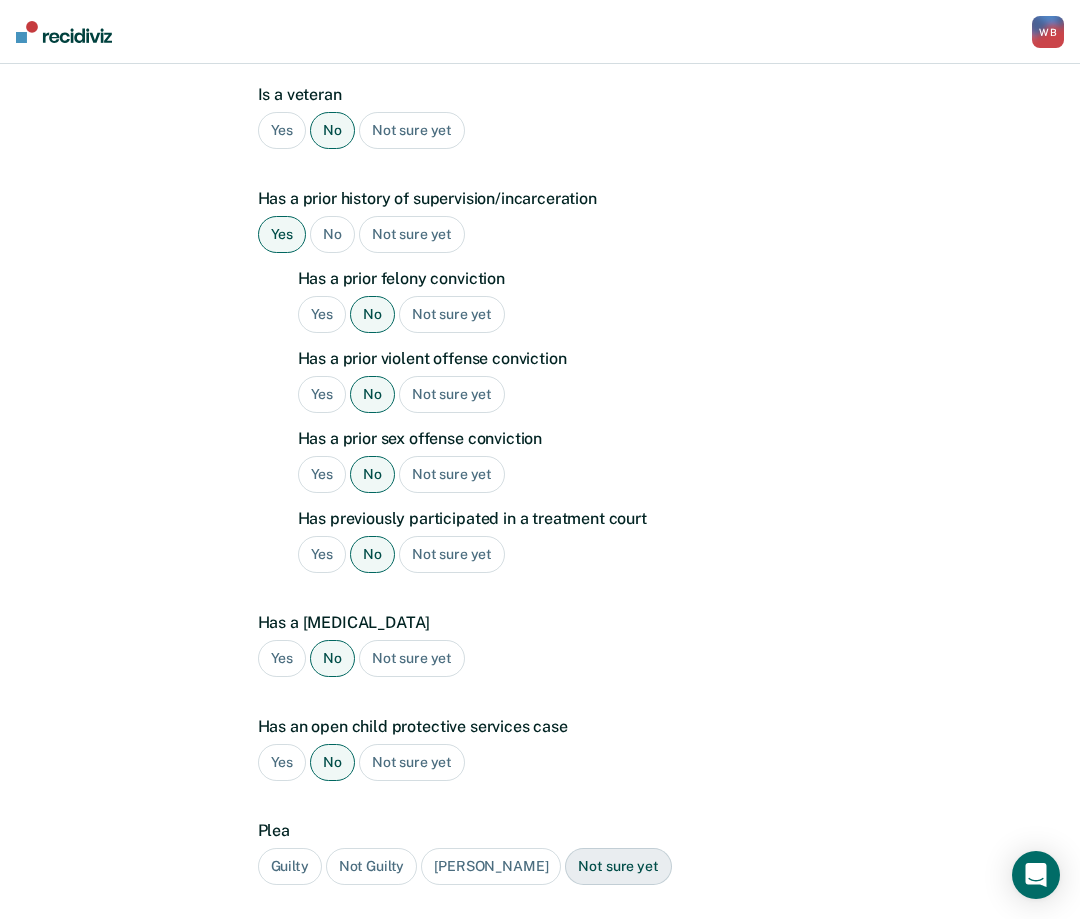 click on "Guilty" at bounding box center [290, 866] 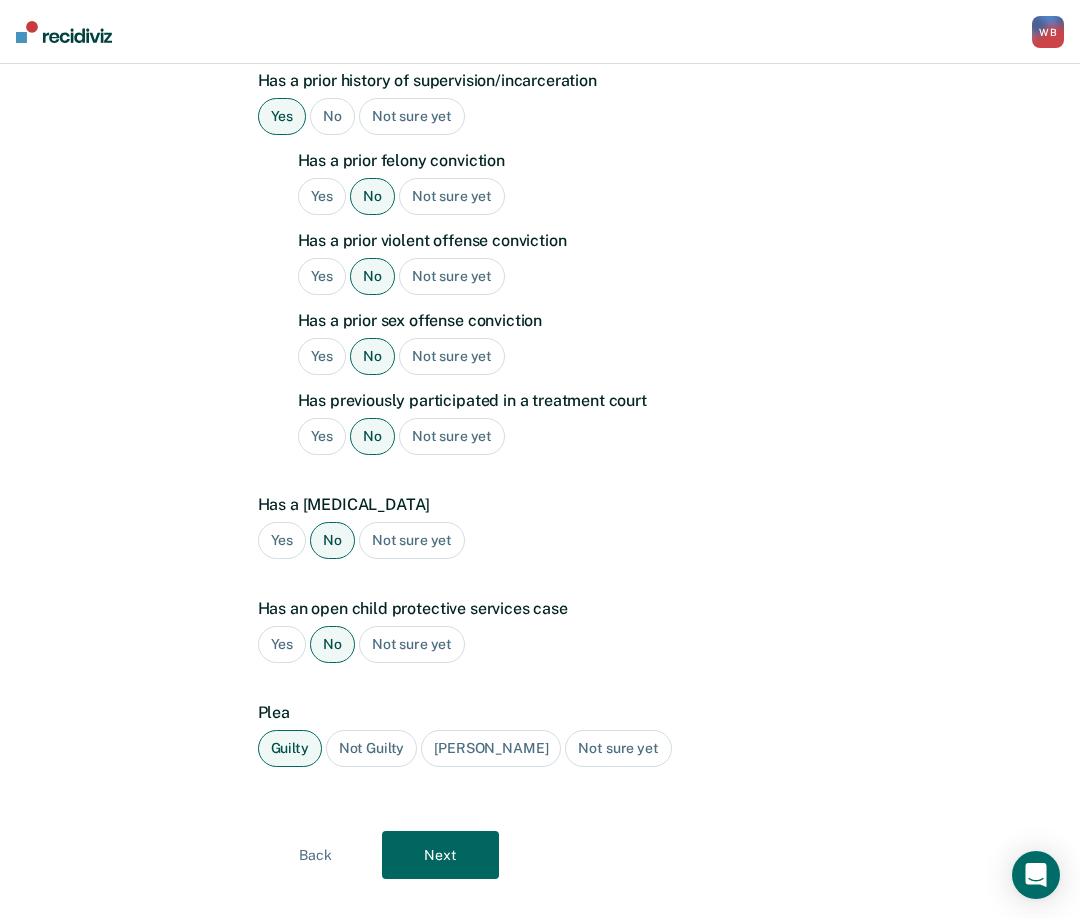 scroll, scrollTop: 521, scrollLeft: 0, axis: vertical 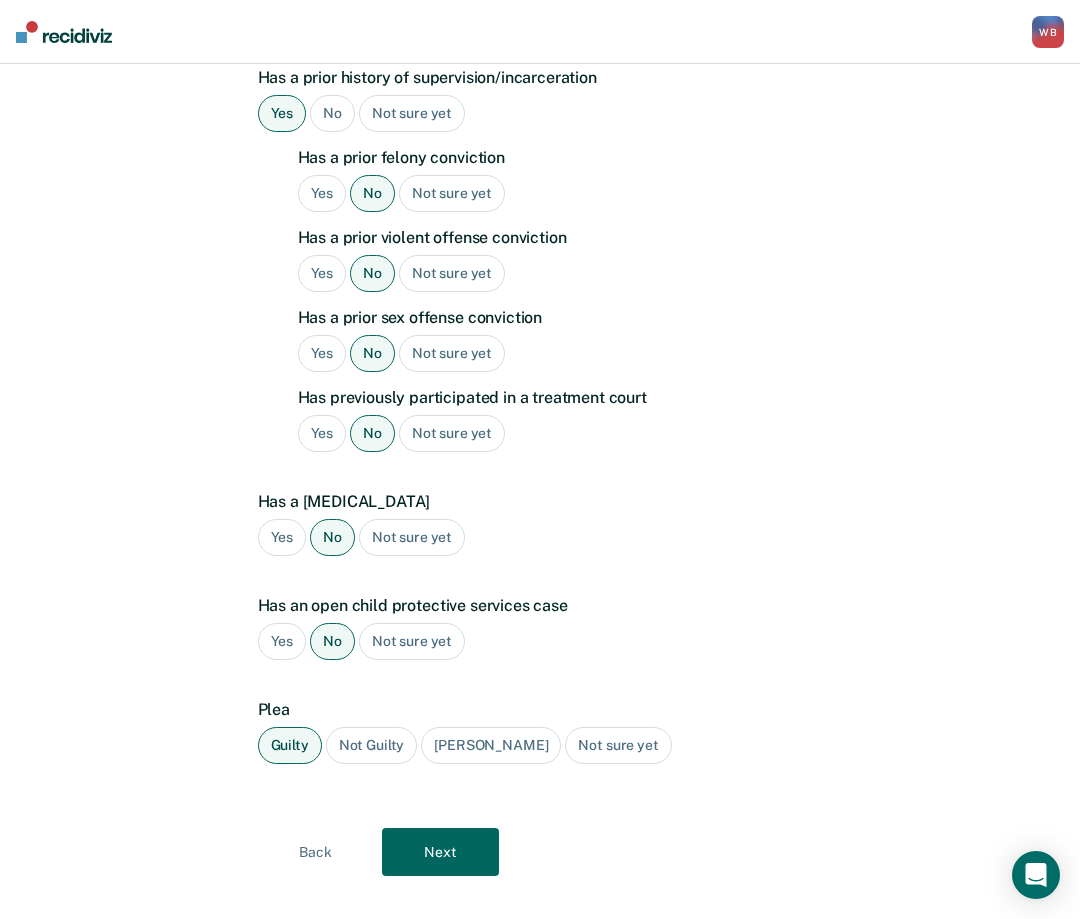 click on "Next" at bounding box center [440, 852] 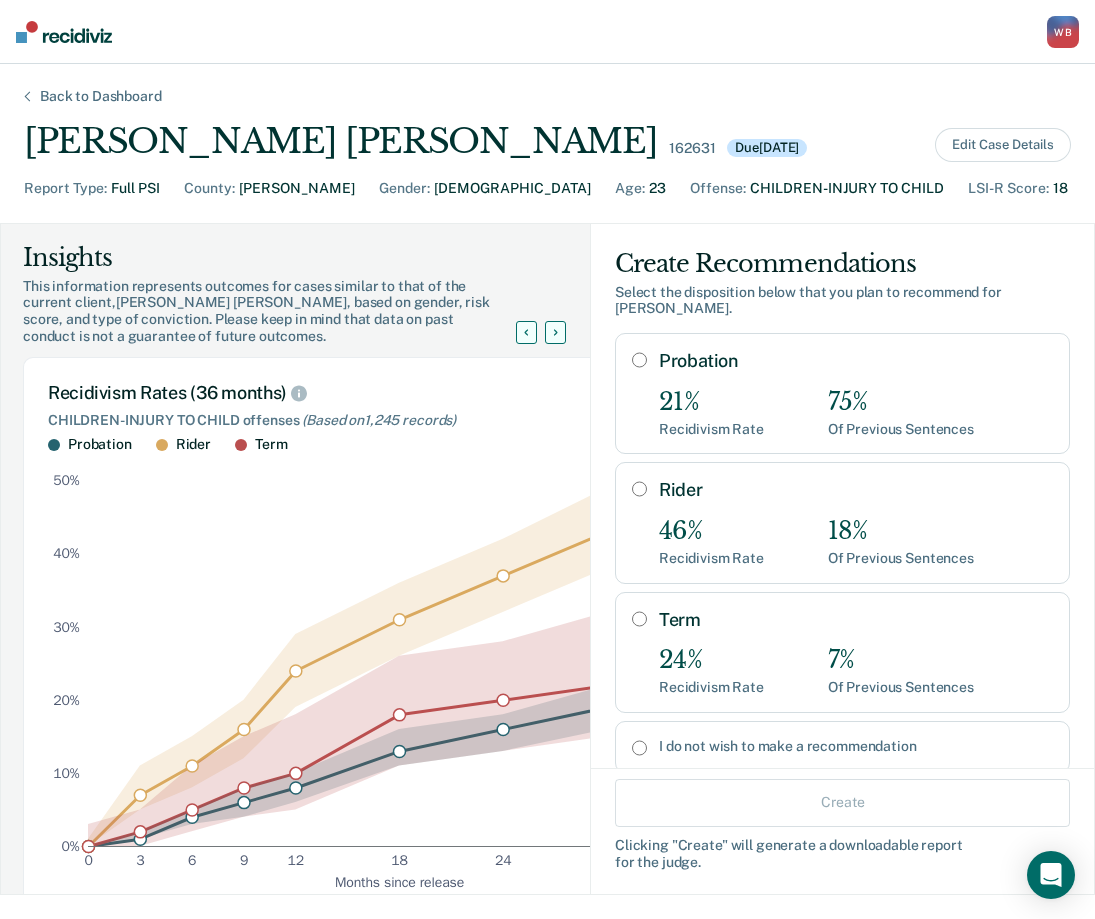 click on "Probation" at bounding box center (639, 360) 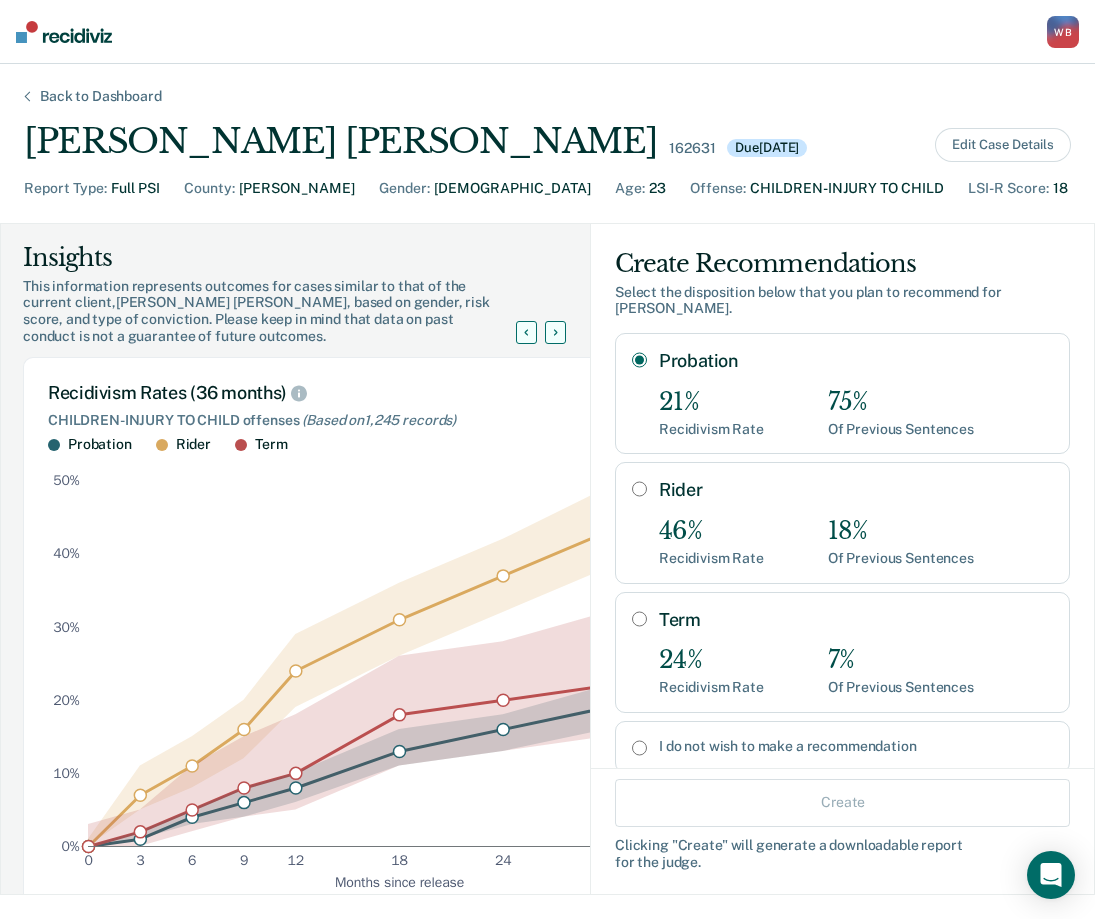 radio on "true" 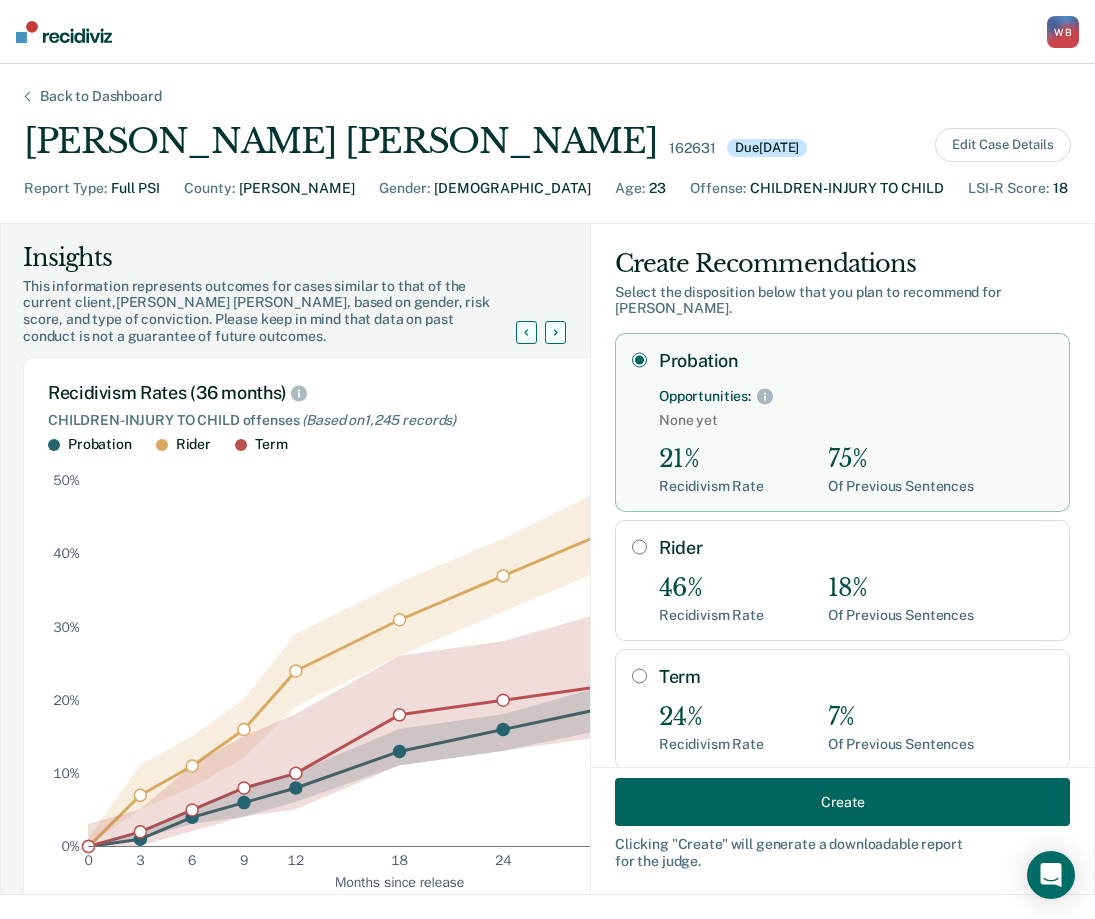 click on "Create" at bounding box center (842, 802) 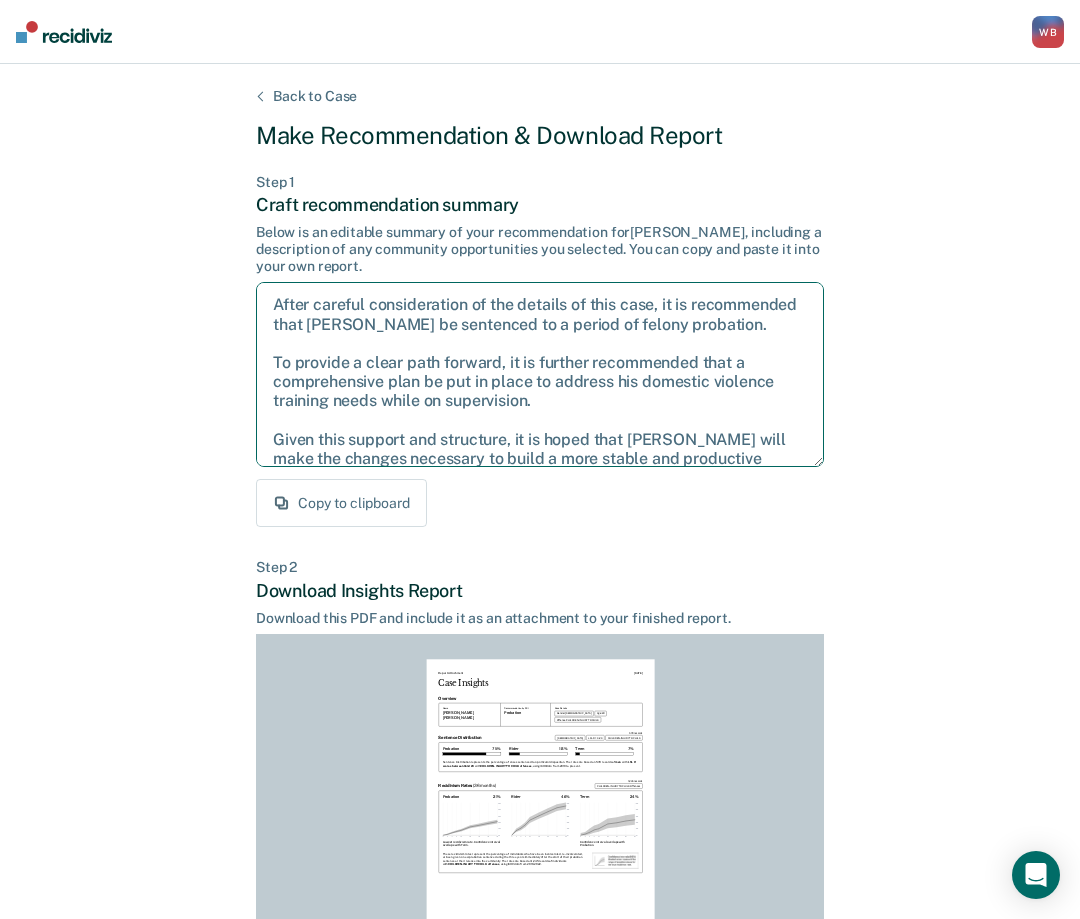 click on "After careful consideration of the details of this case, it is recommended that [PERSON_NAME] be sentenced to a period of felony probation.
To provide a clear path forward, it is further recommended that a comprehensive plan be put in place to address his domestic violence training needs while on supervision.
Given this support and structure, it is hoped that [PERSON_NAME] will make the changes necessary to build a more stable and productive future." at bounding box center (540, 374) 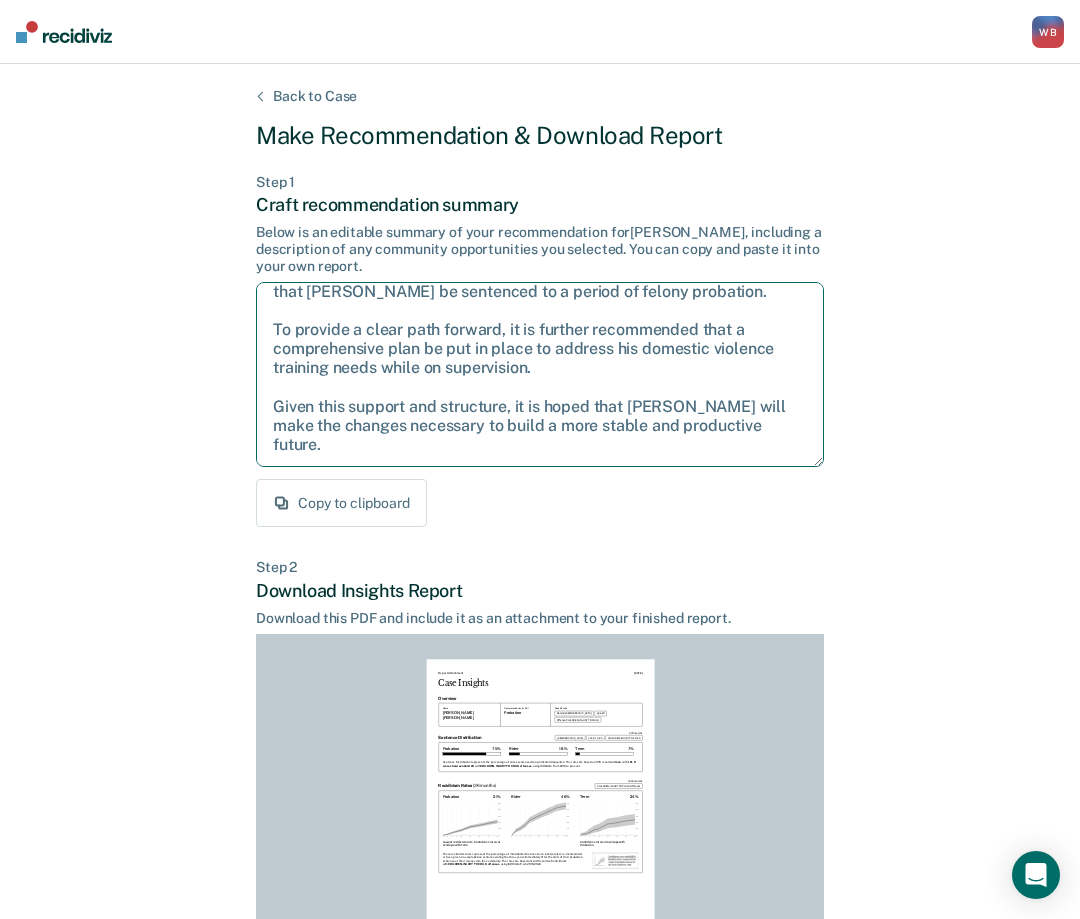 drag, startPoint x: 268, startPoint y: 307, endPoint x: 607, endPoint y: 411, distance: 354.59415 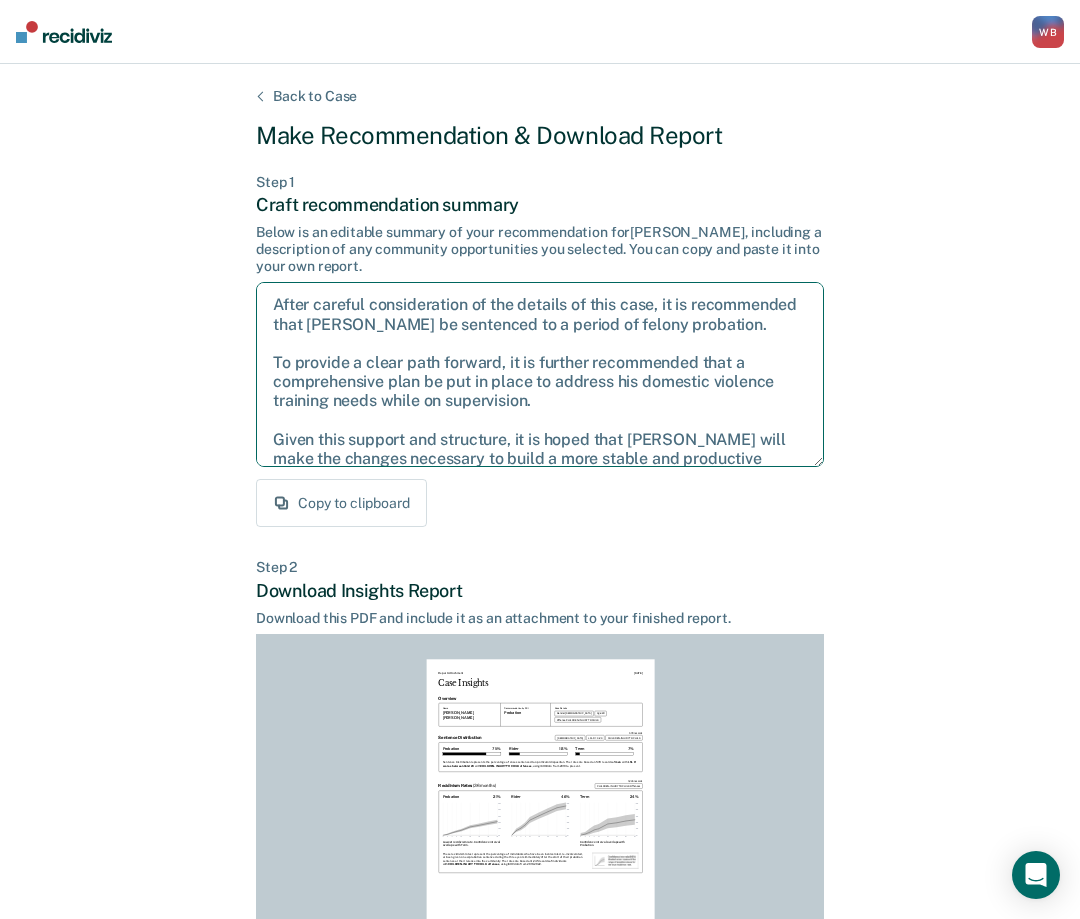drag, startPoint x: 769, startPoint y: 440, endPoint x: 273, endPoint y: 305, distance: 514.04376 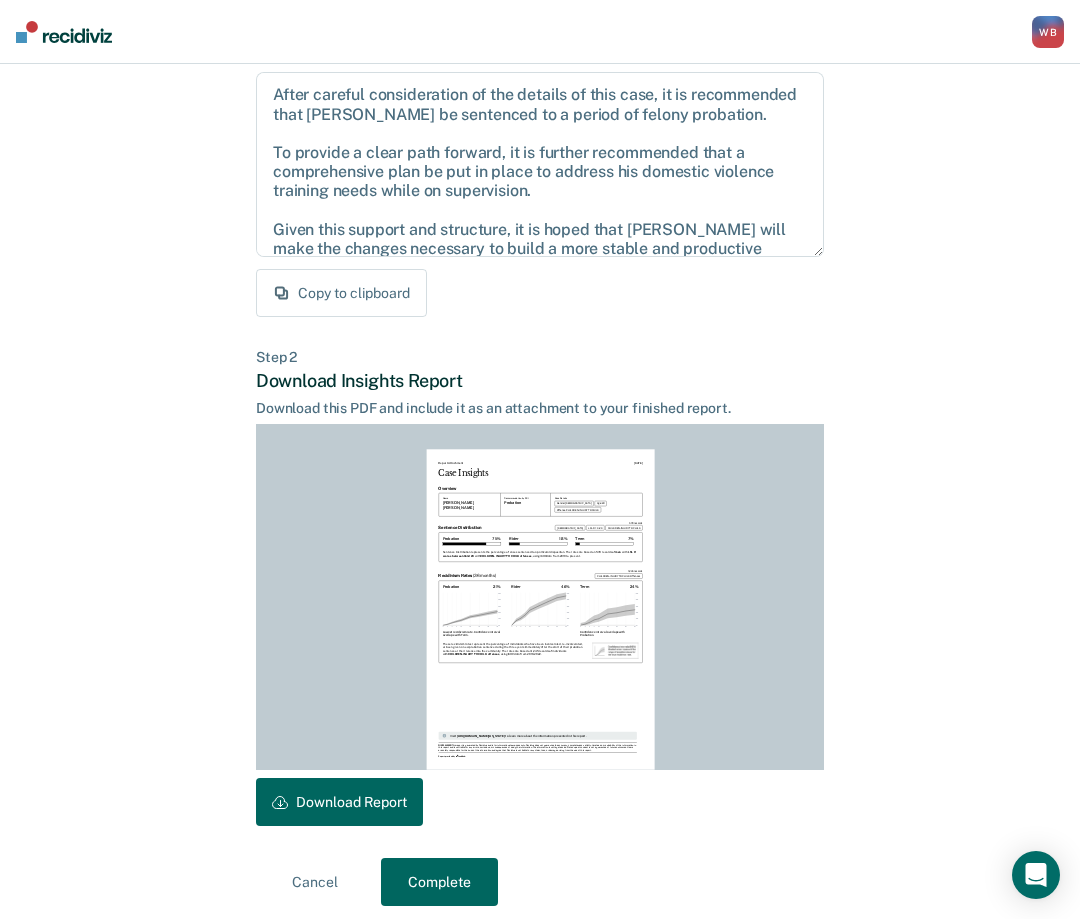 scroll, scrollTop: 221, scrollLeft: 0, axis: vertical 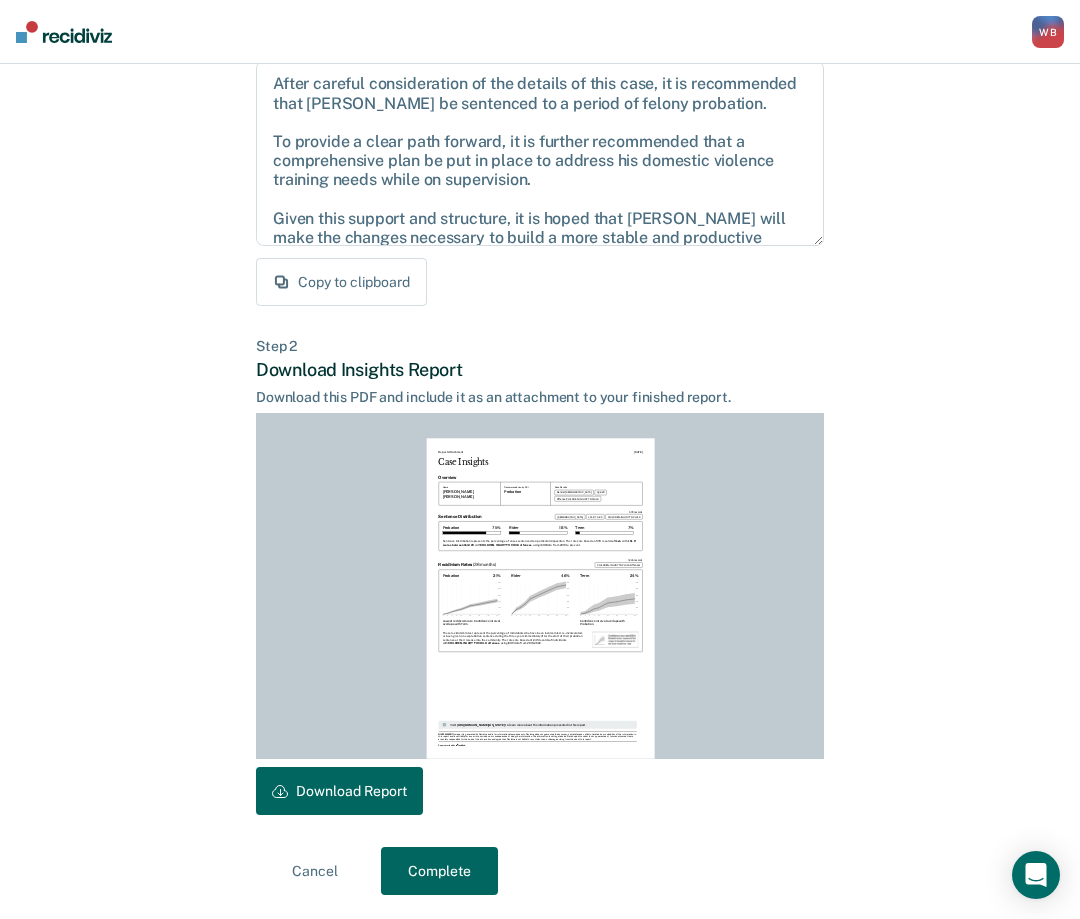 click on "Download Report" at bounding box center (339, 791) 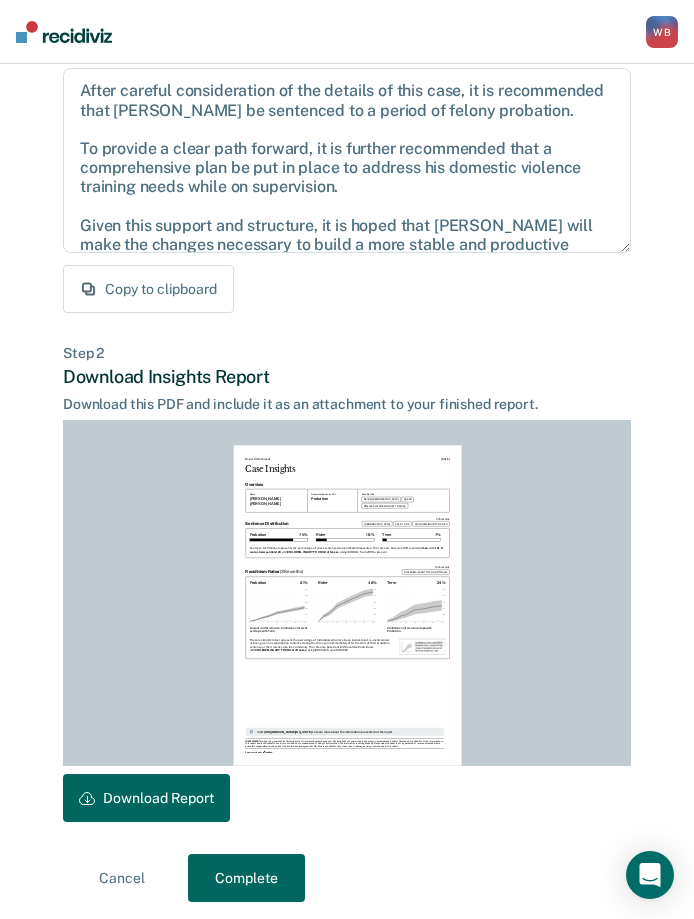 scroll, scrollTop: 221, scrollLeft: 0, axis: vertical 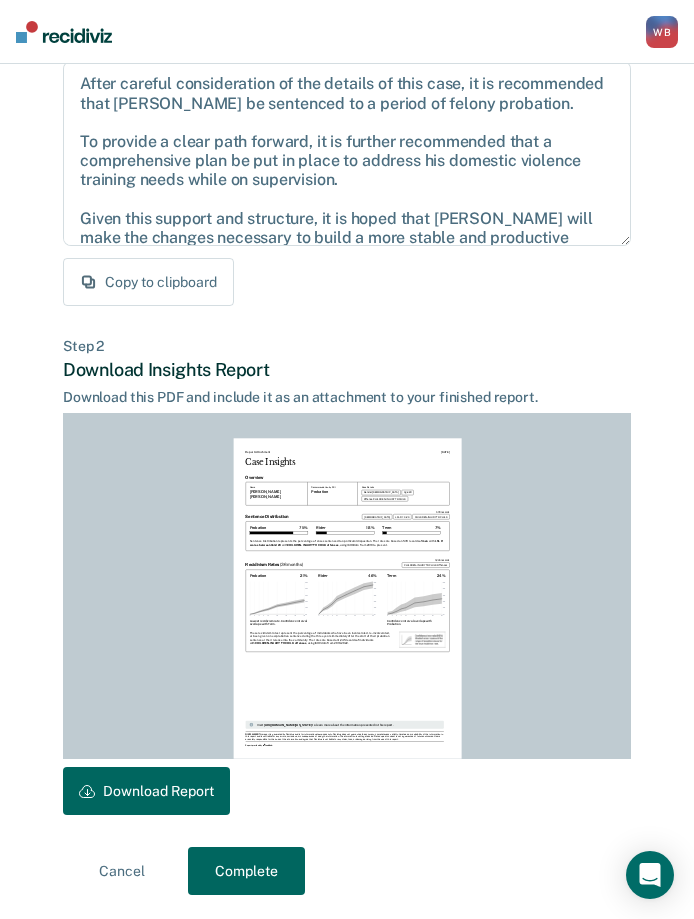 click on "Complete" at bounding box center [246, 871] 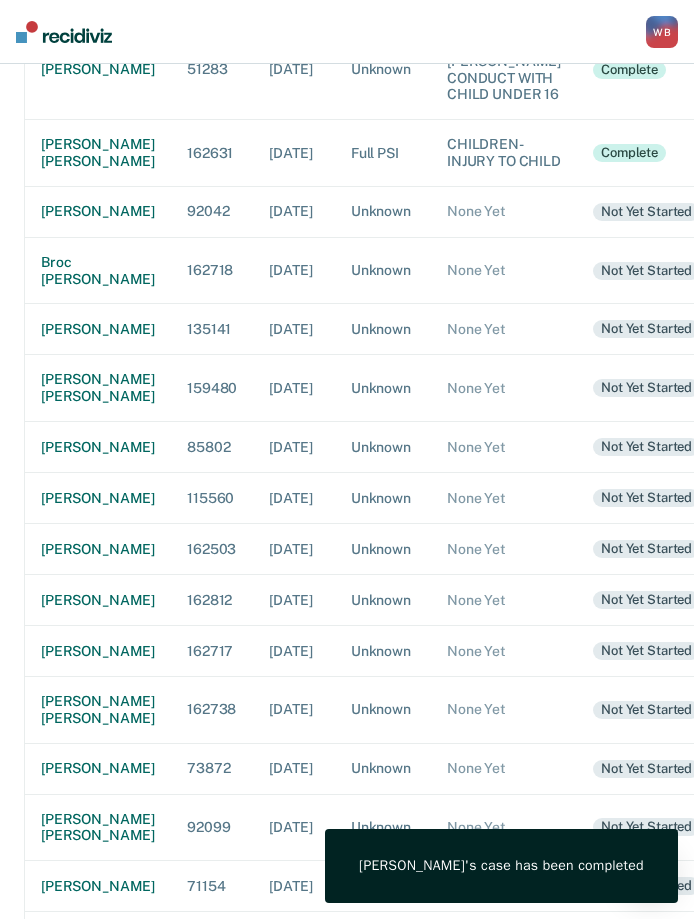 scroll, scrollTop: 0, scrollLeft: 0, axis: both 